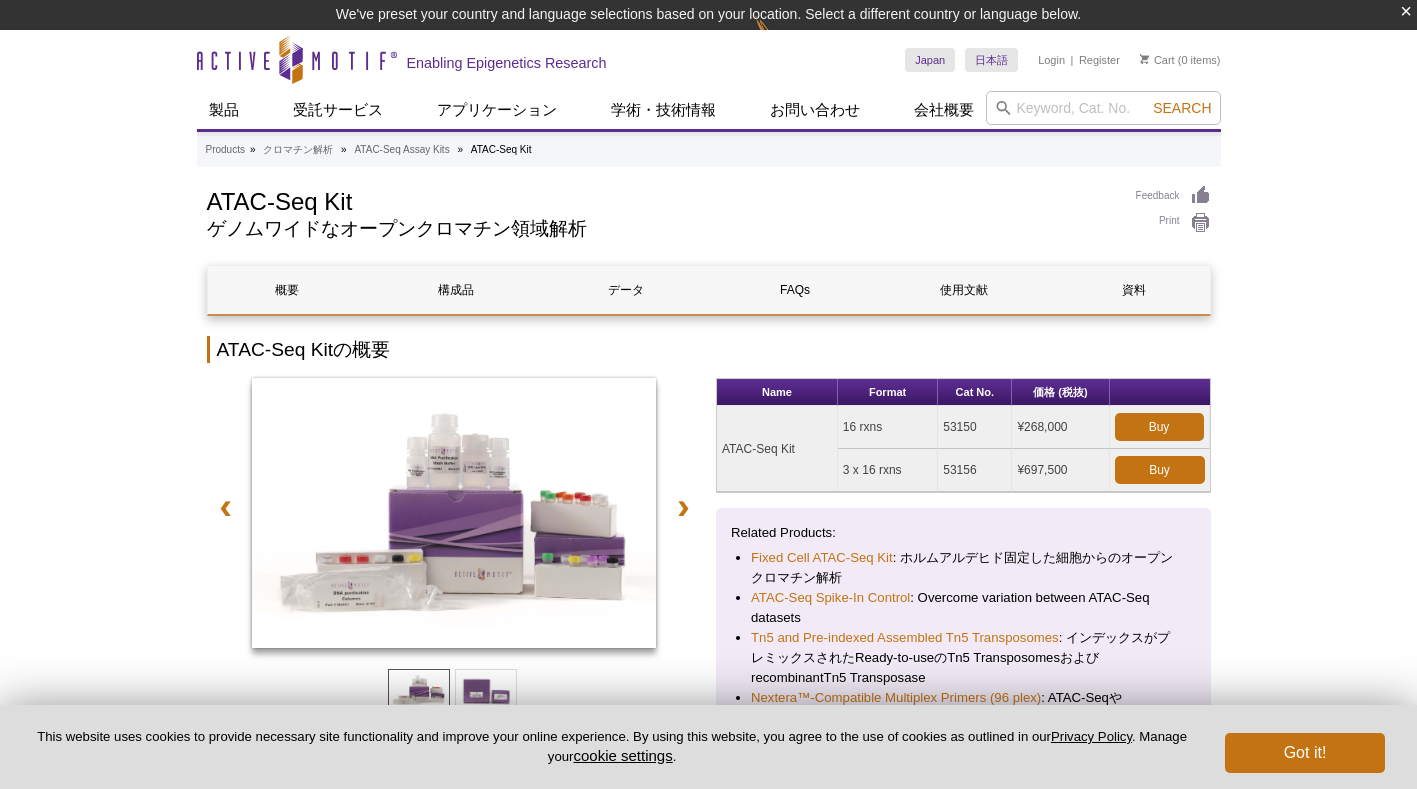 scroll, scrollTop: 0, scrollLeft: 0, axis: both 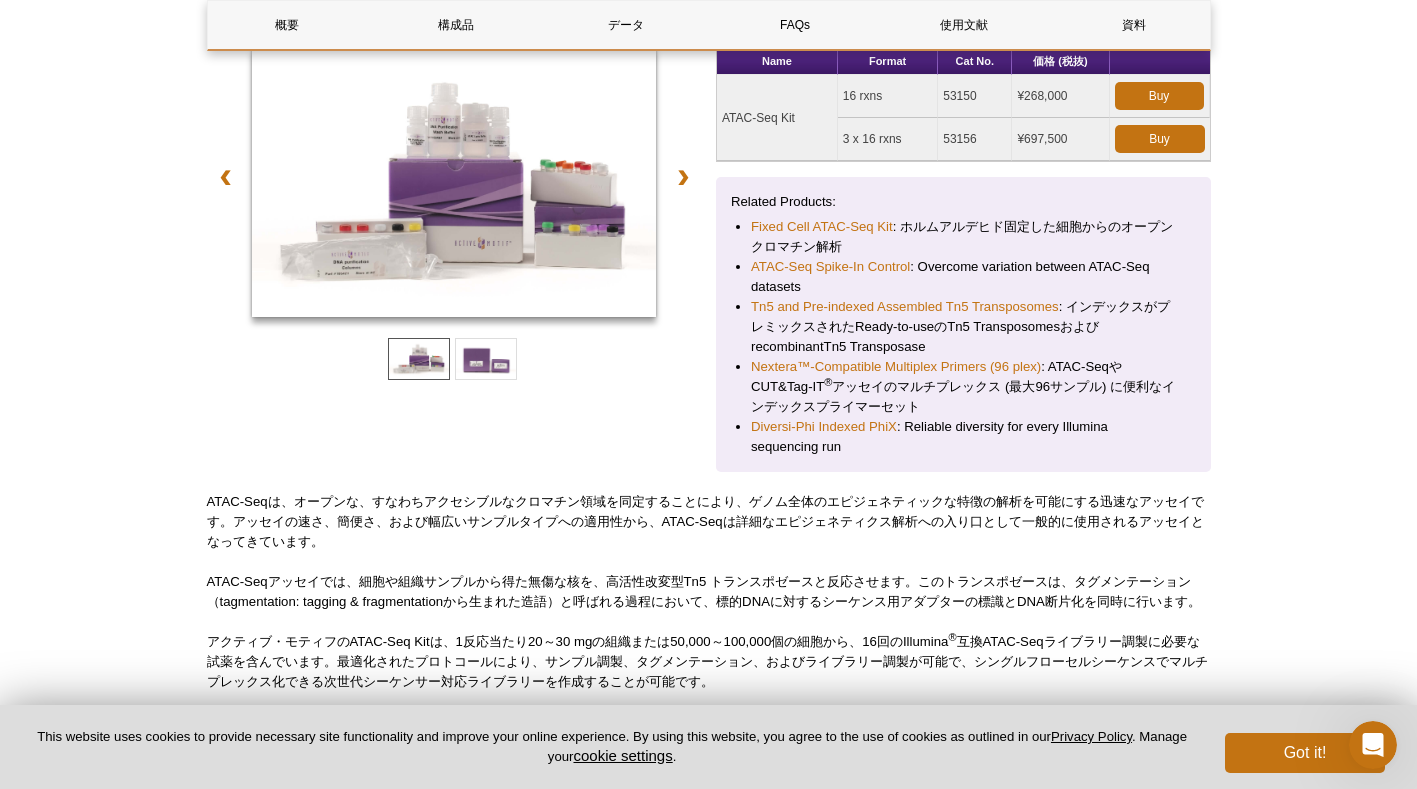 click on "Active Motif Logo
Enabling Epigenetics Research
0
Search
Skip to content
Active Motif Logo
Enabling Epigenetics Research
Japan
Australia
Austria
Belgium
Brazil
Canada
China" at bounding box center (708, 2394) 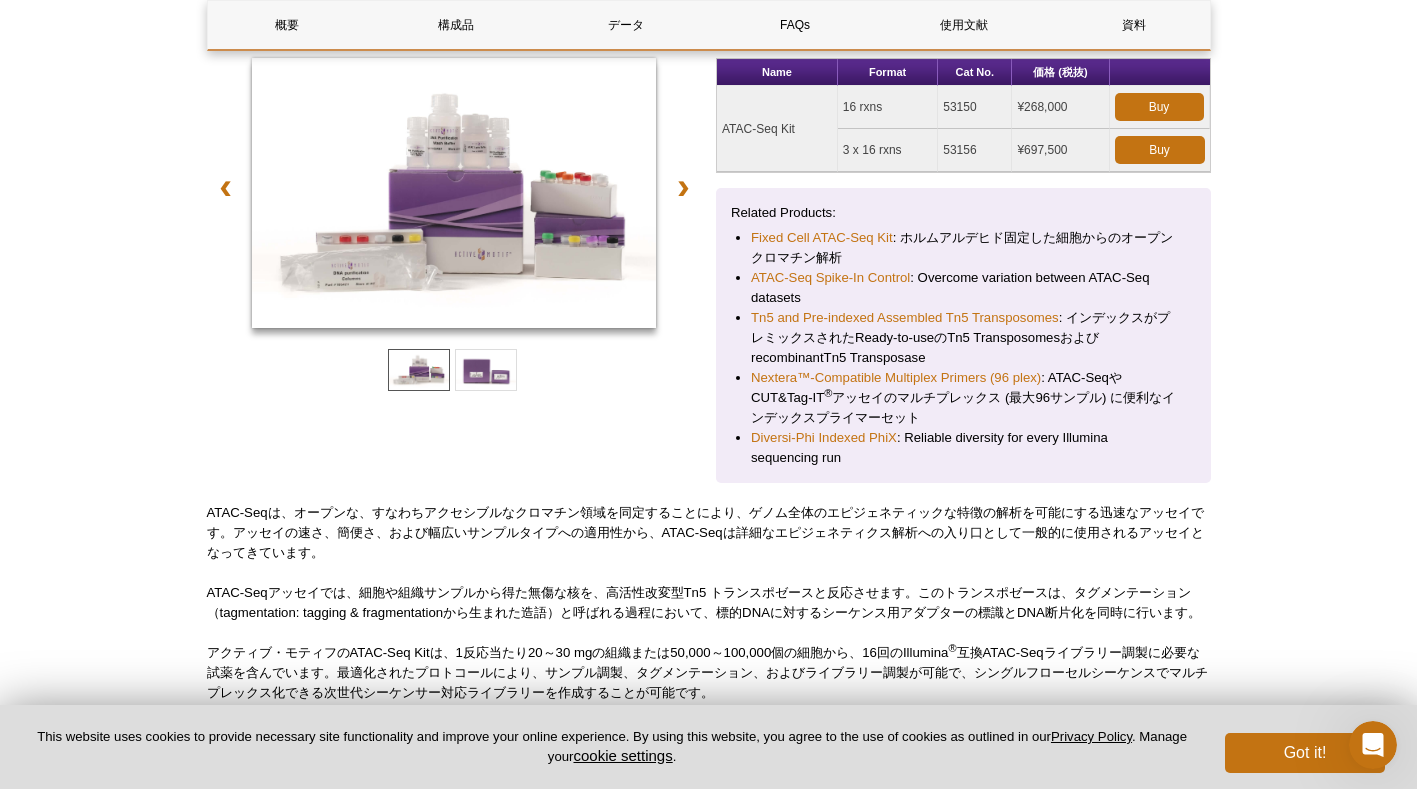 scroll, scrollTop: 300, scrollLeft: 0, axis: vertical 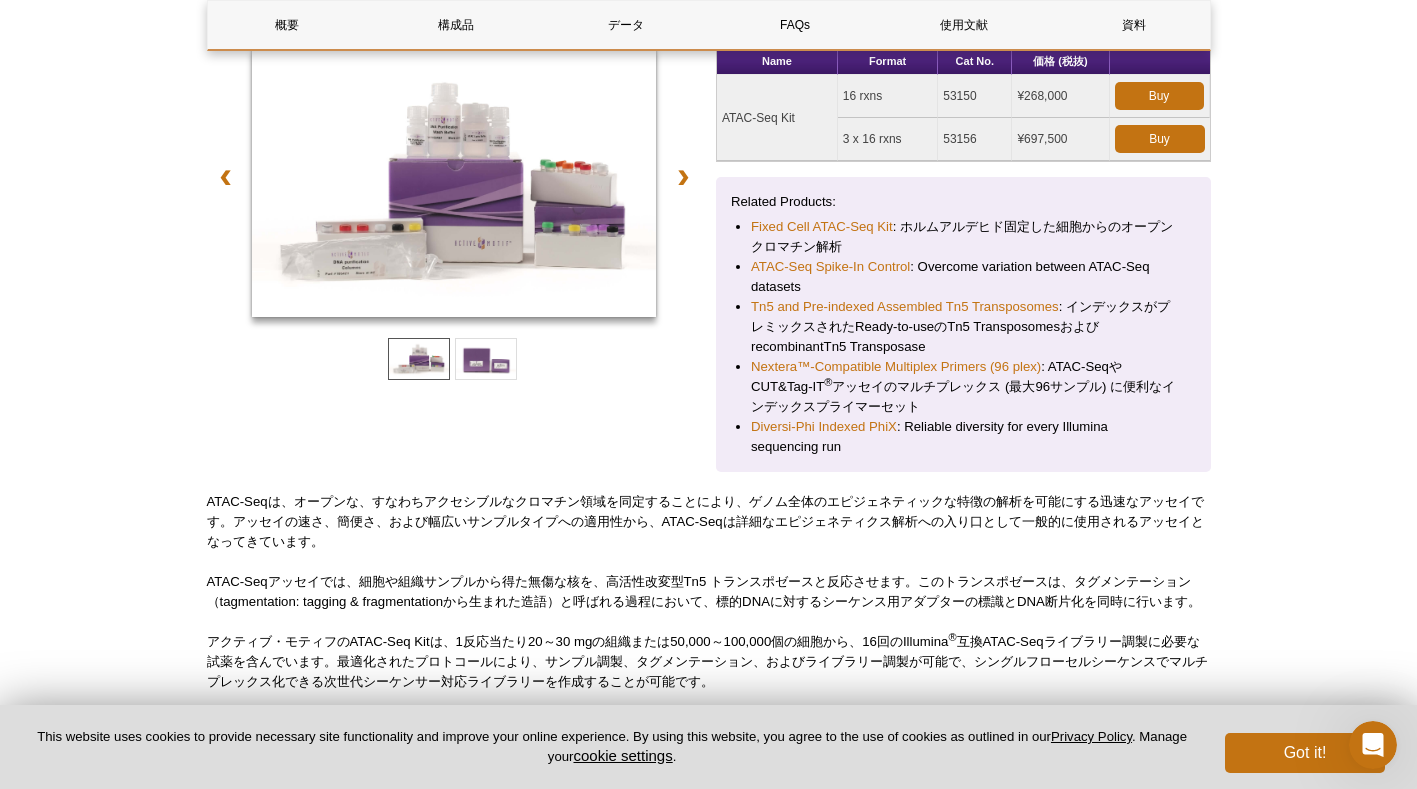 click on "❮   ❯" at bounding box center (454, 259) 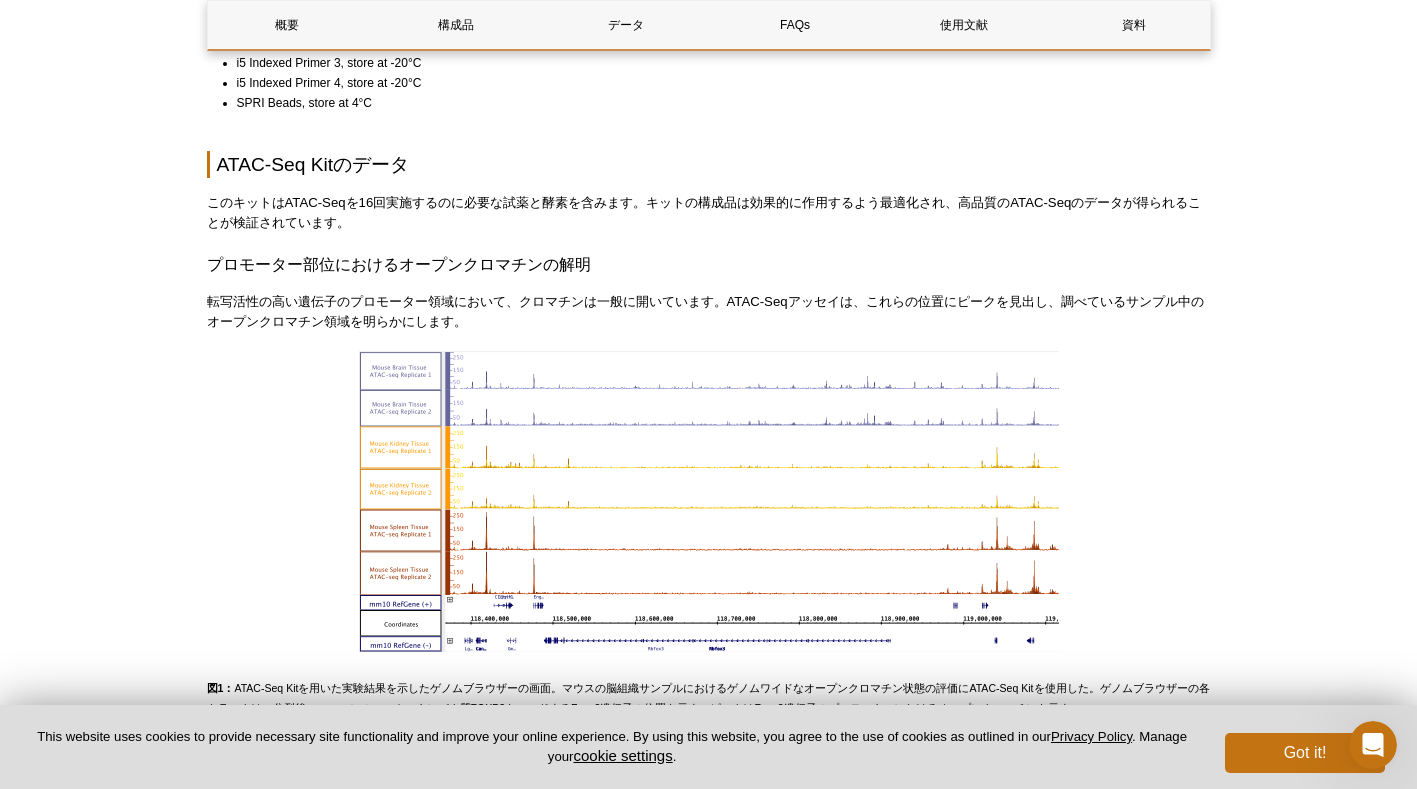 scroll, scrollTop: 2100, scrollLeft: 0, axis: vertical 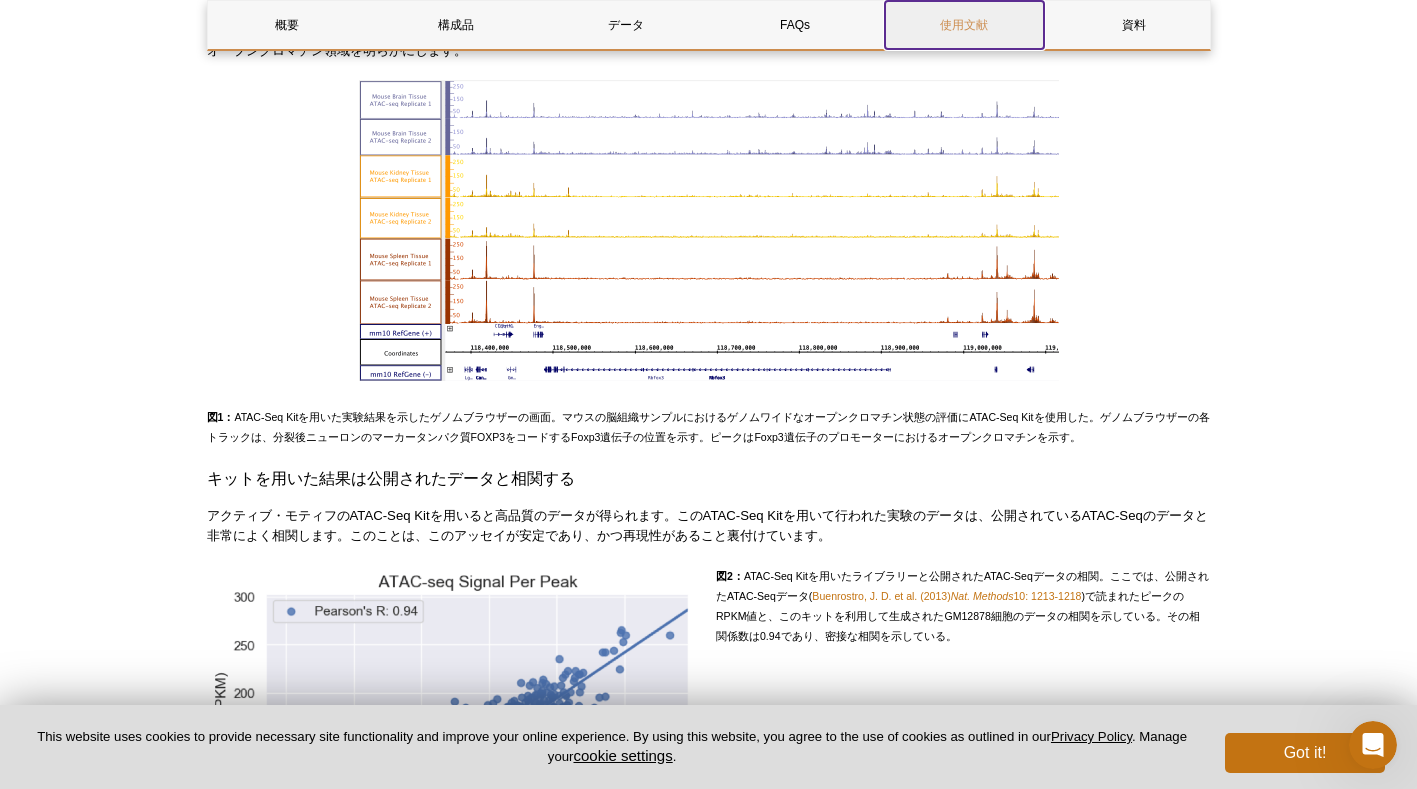 click on "使用文献" at bounding box center [964, 25] 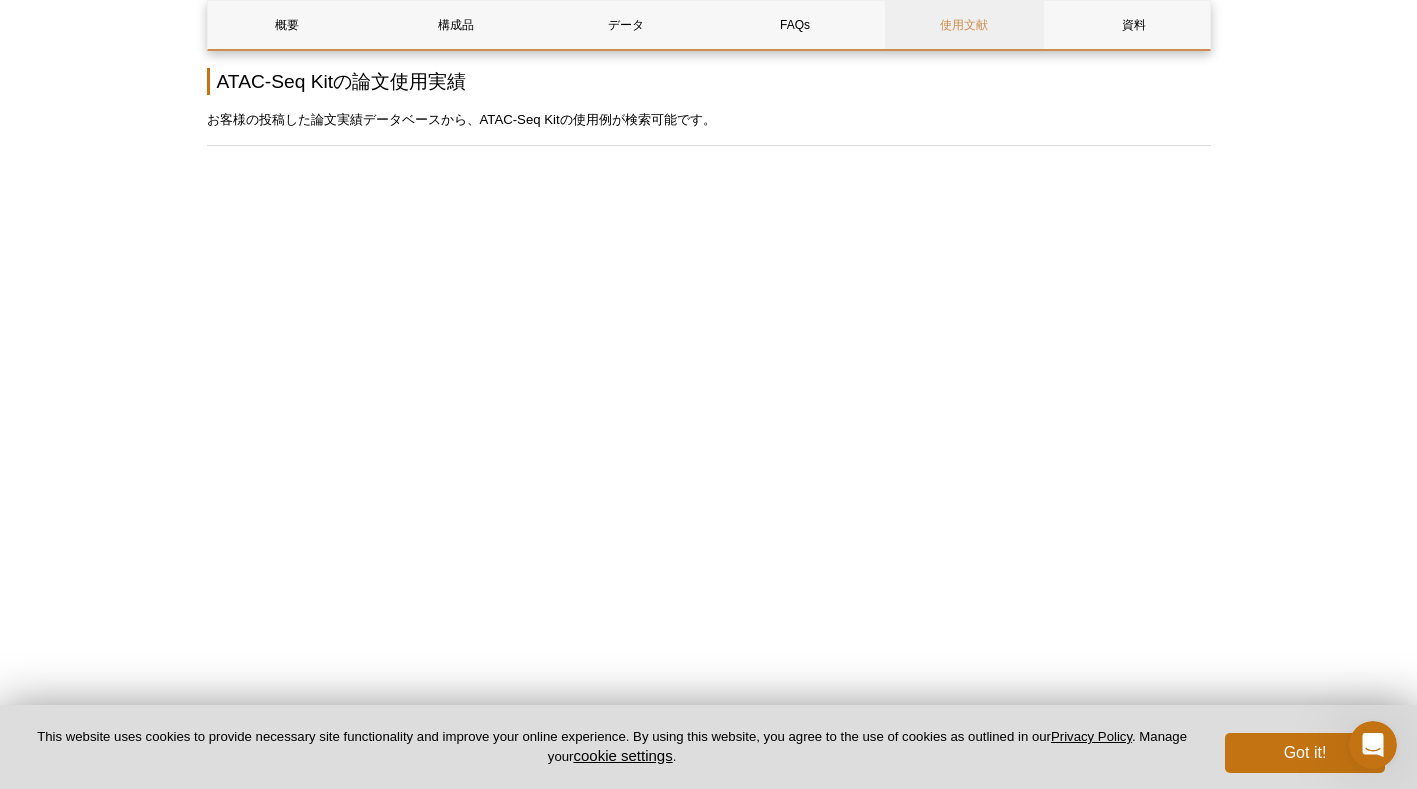 scroll, scrollTop: 4351, scrollLeft: 0, axis: vertical 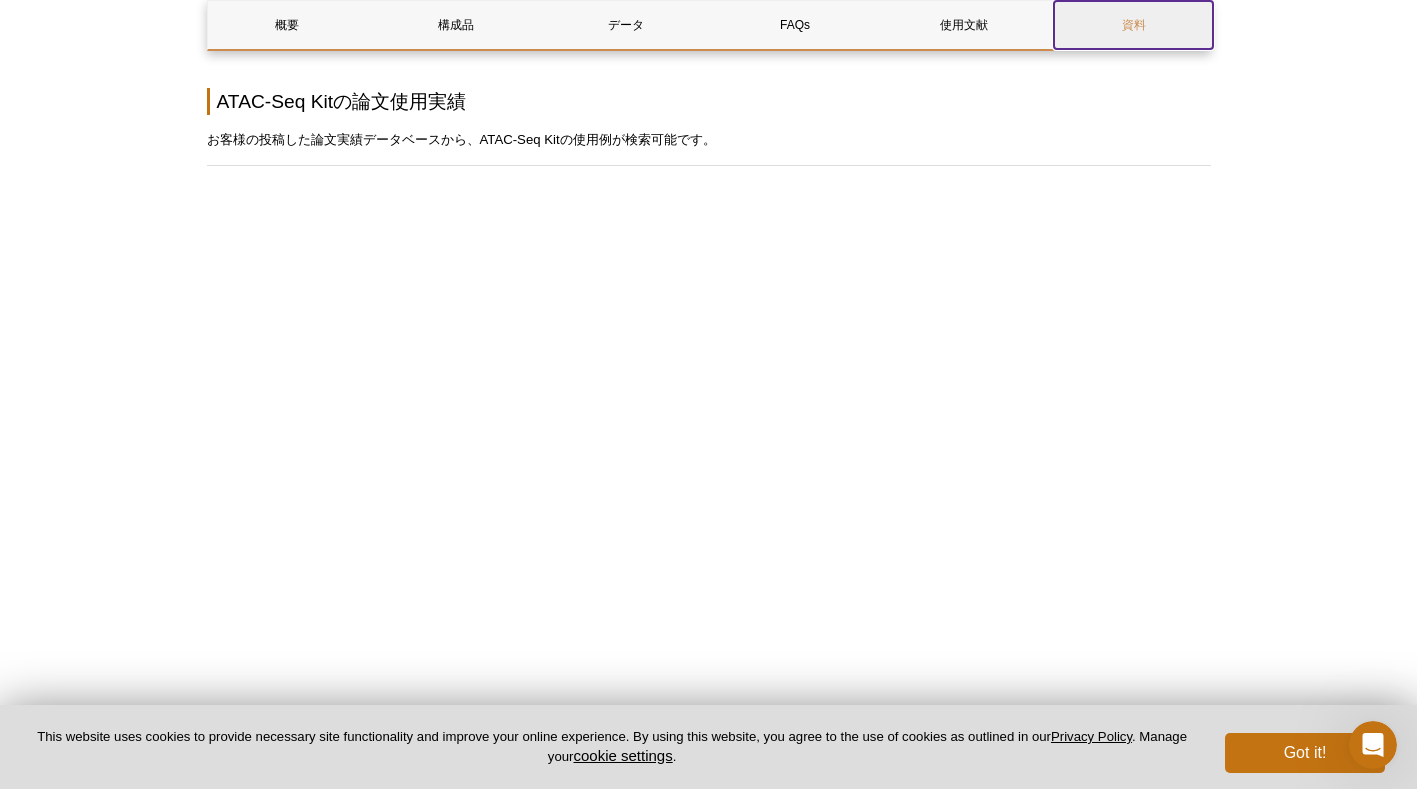 click on "資料" at bounding box center [1133, 25] 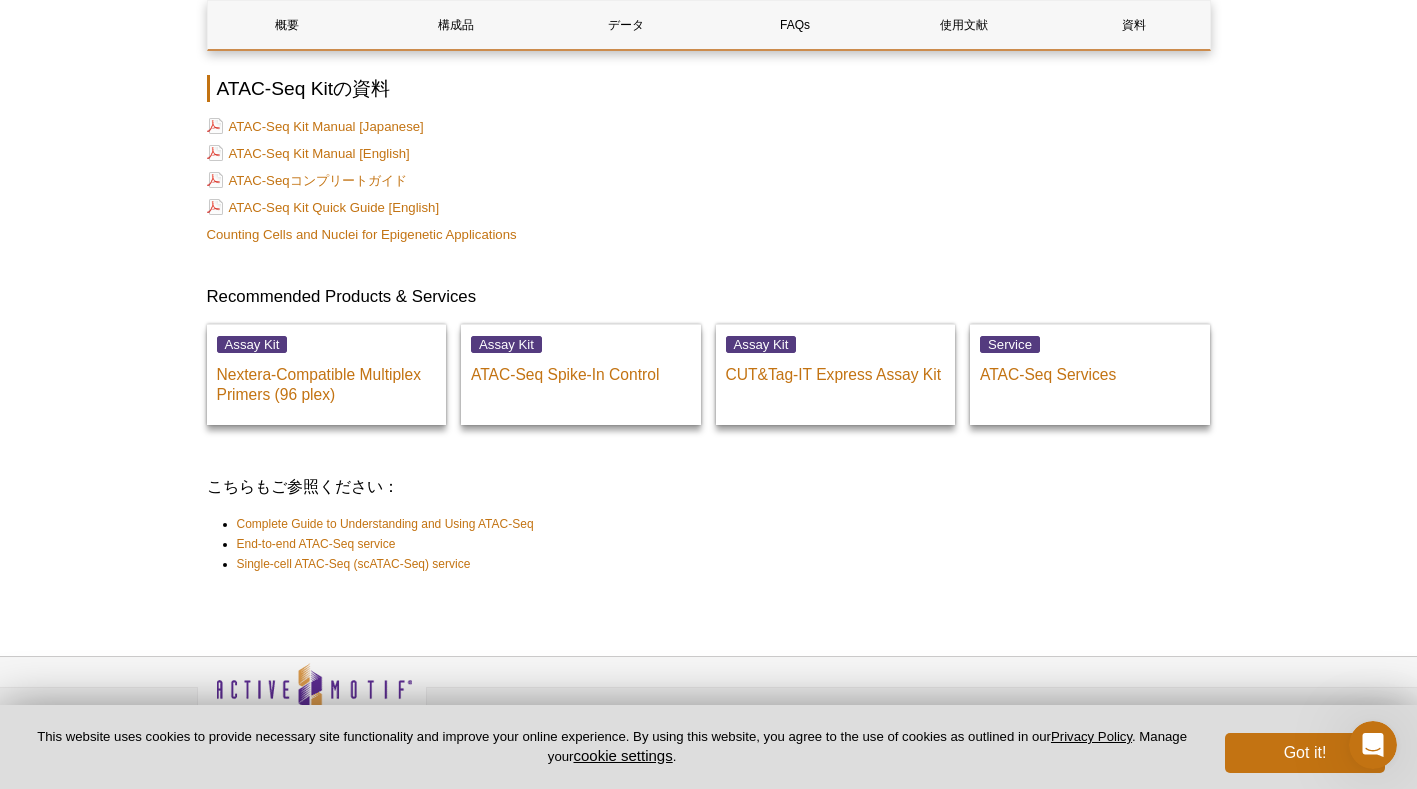 scroll, scrollTop: 5283, scrollLeft: 0, axis: vertical 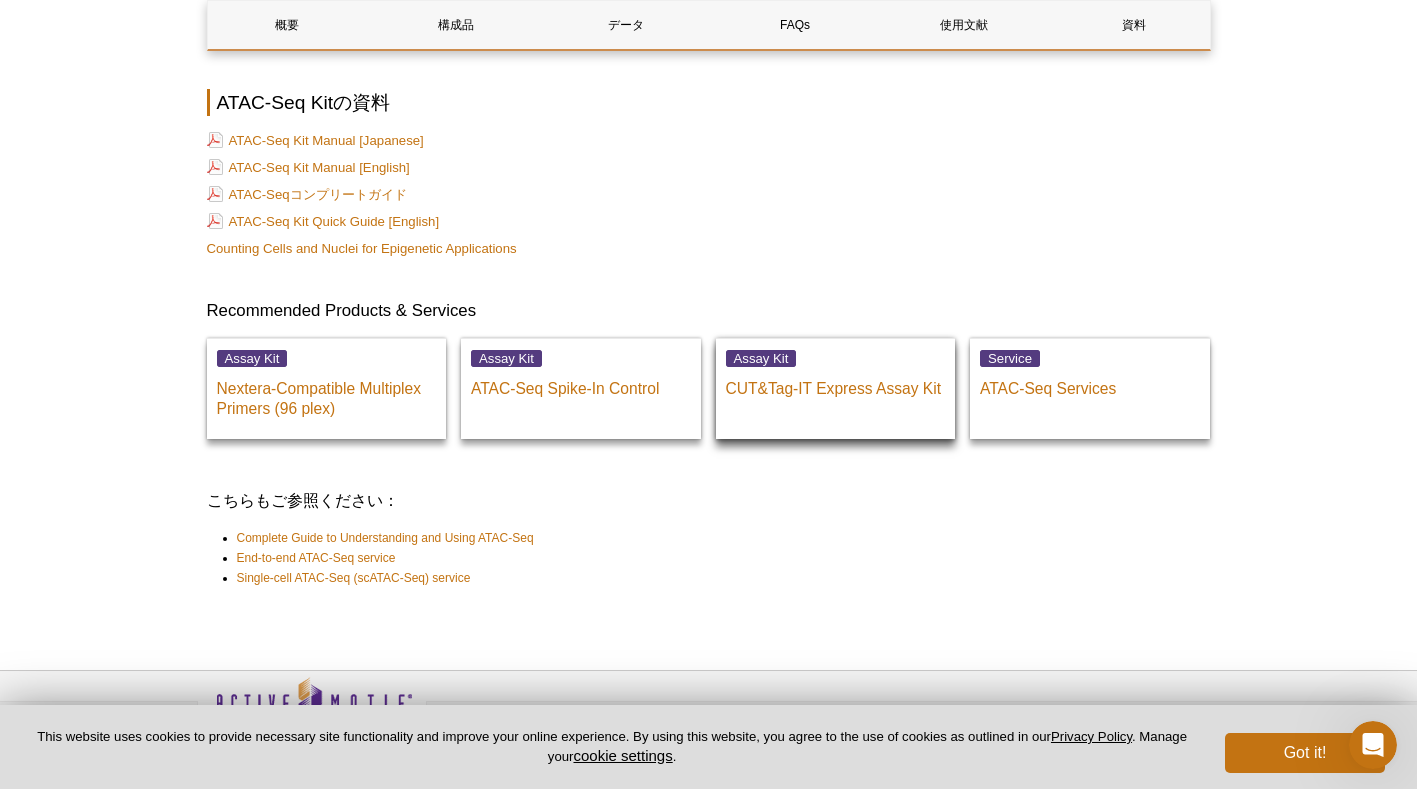drag, startPoint x: 873, startPoint y: 497, endPoint x: 758, endPoint y: 384, distance: 161.22655 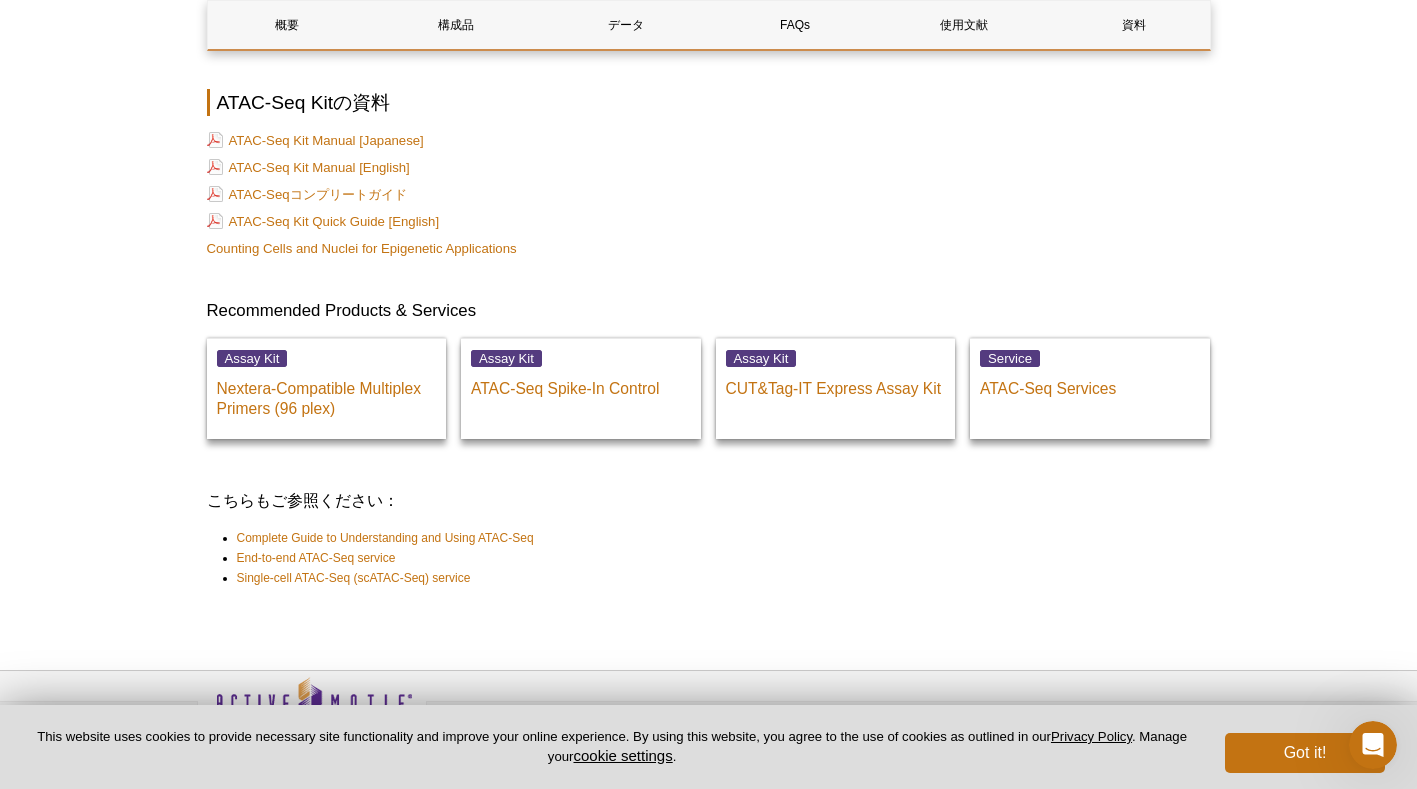scroll, scrollTop: 5083, scrollLeft: 0, axis: vertical 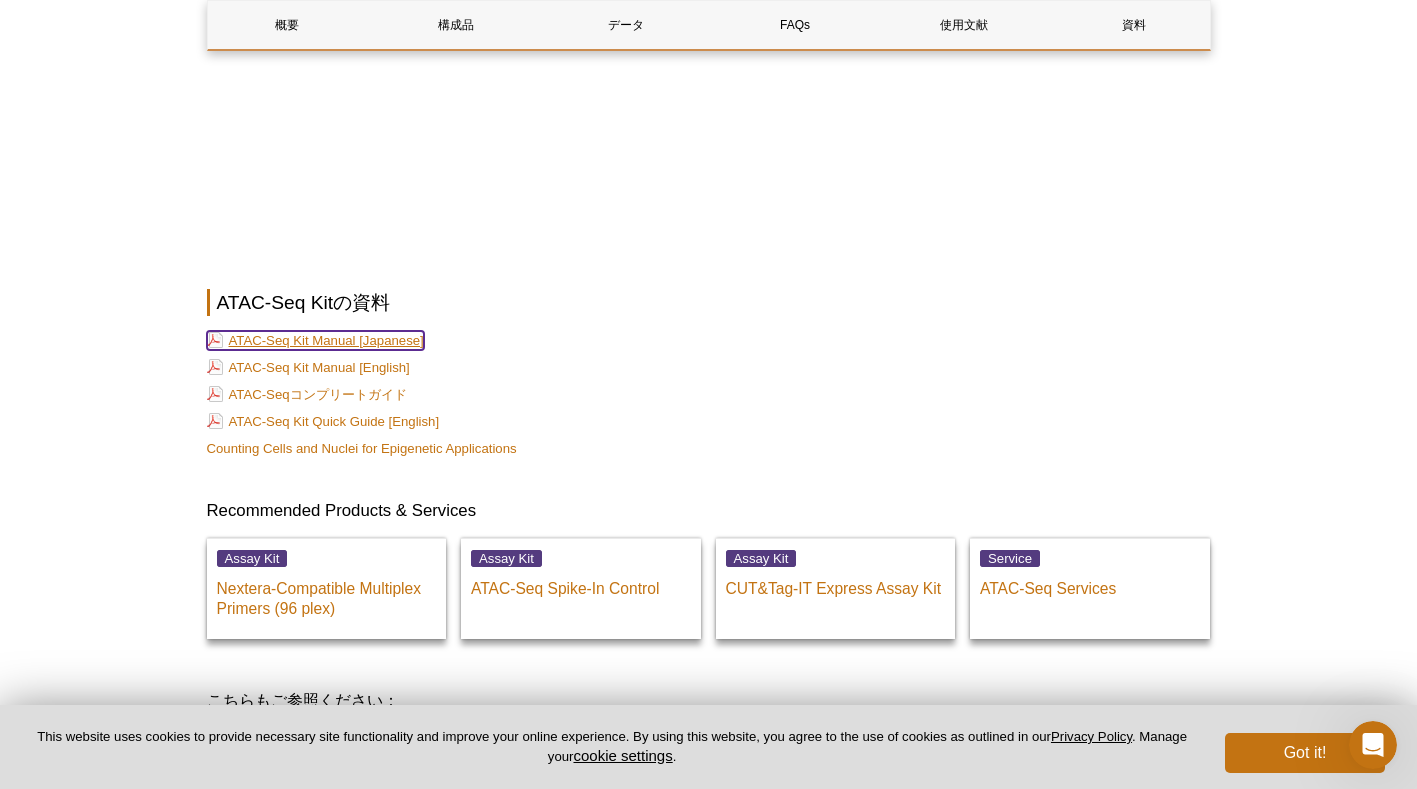 click on "ATAC-Seq Kit Manual [Japanese]" at bounding box center (315, 340) 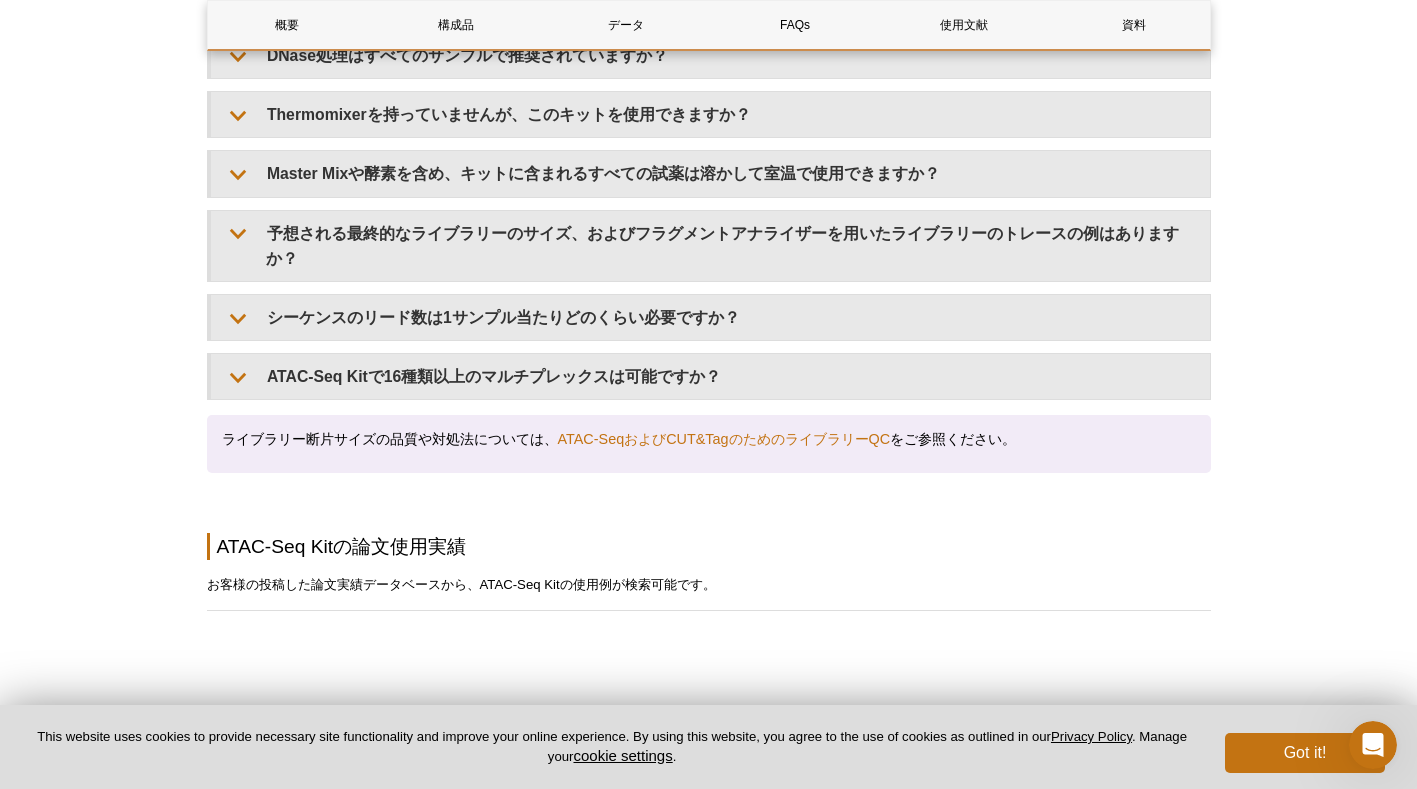 scroll, scrollTop: 3883, scrollLeft: 0, axis: vertical 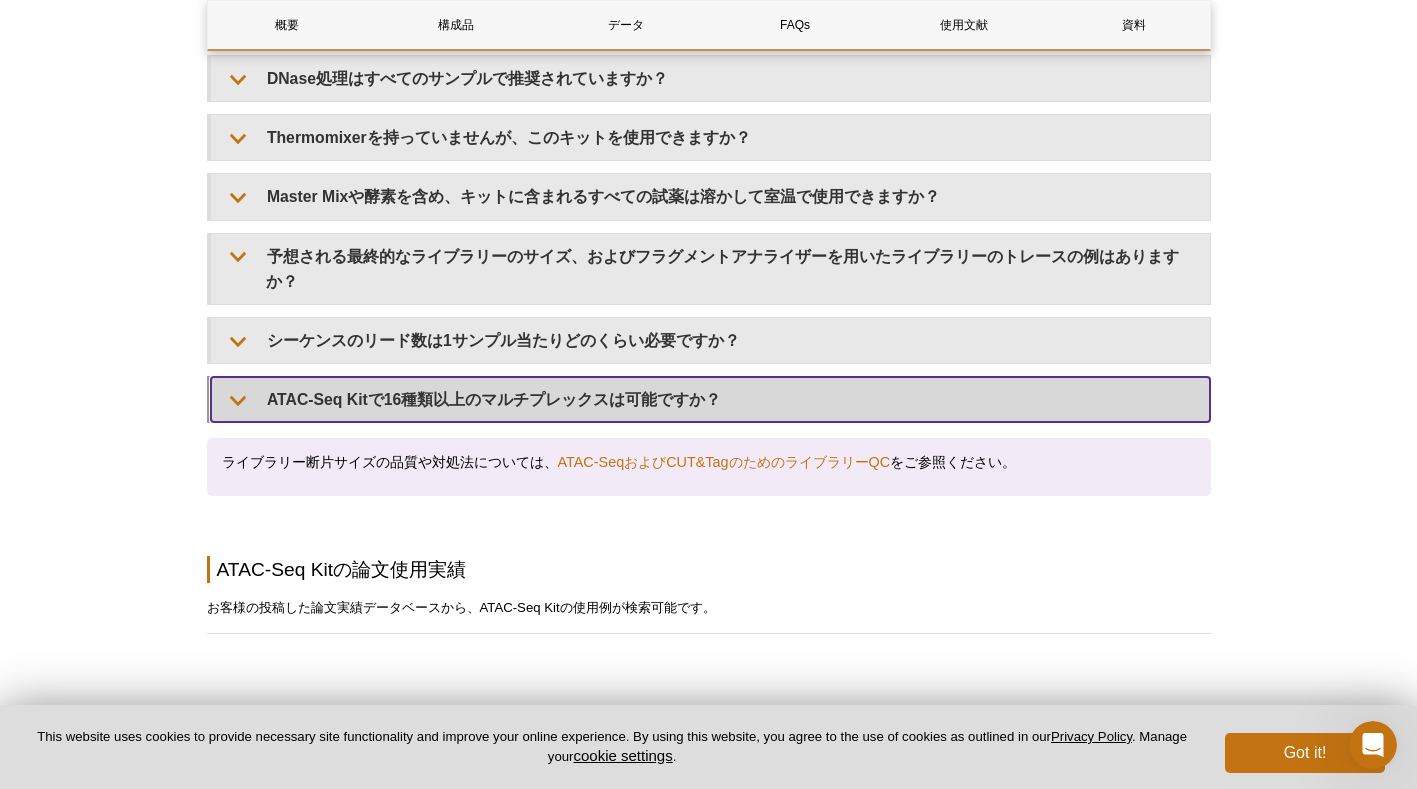 click on "ATAC-Seq Kitで16種類以上のマルチプレックスは可能ですか？" at bounding box center (710, 399) 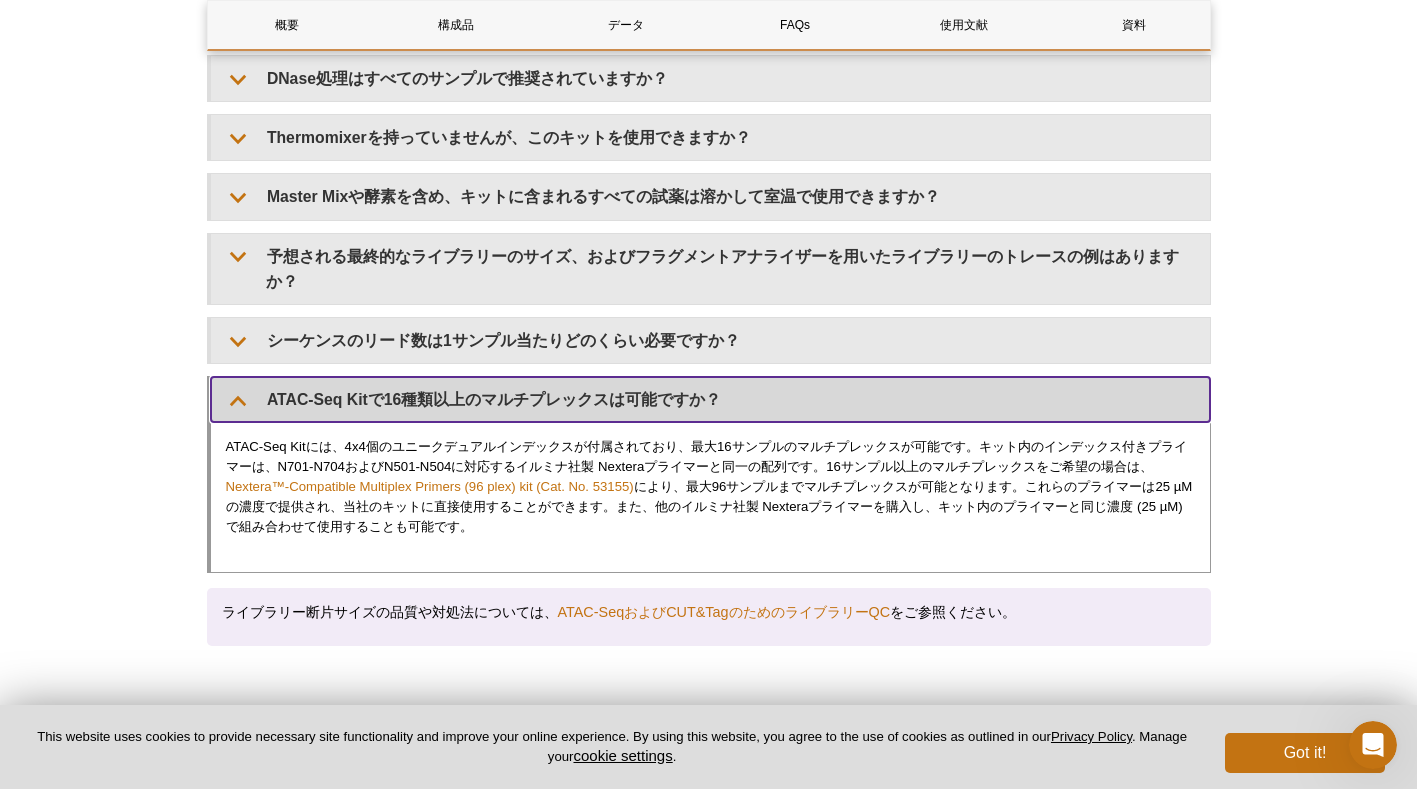 click on "ATAC-Seq Kitで16種類以上のマルチプレックスは可能ですか？" at bounding box center [710, 399] 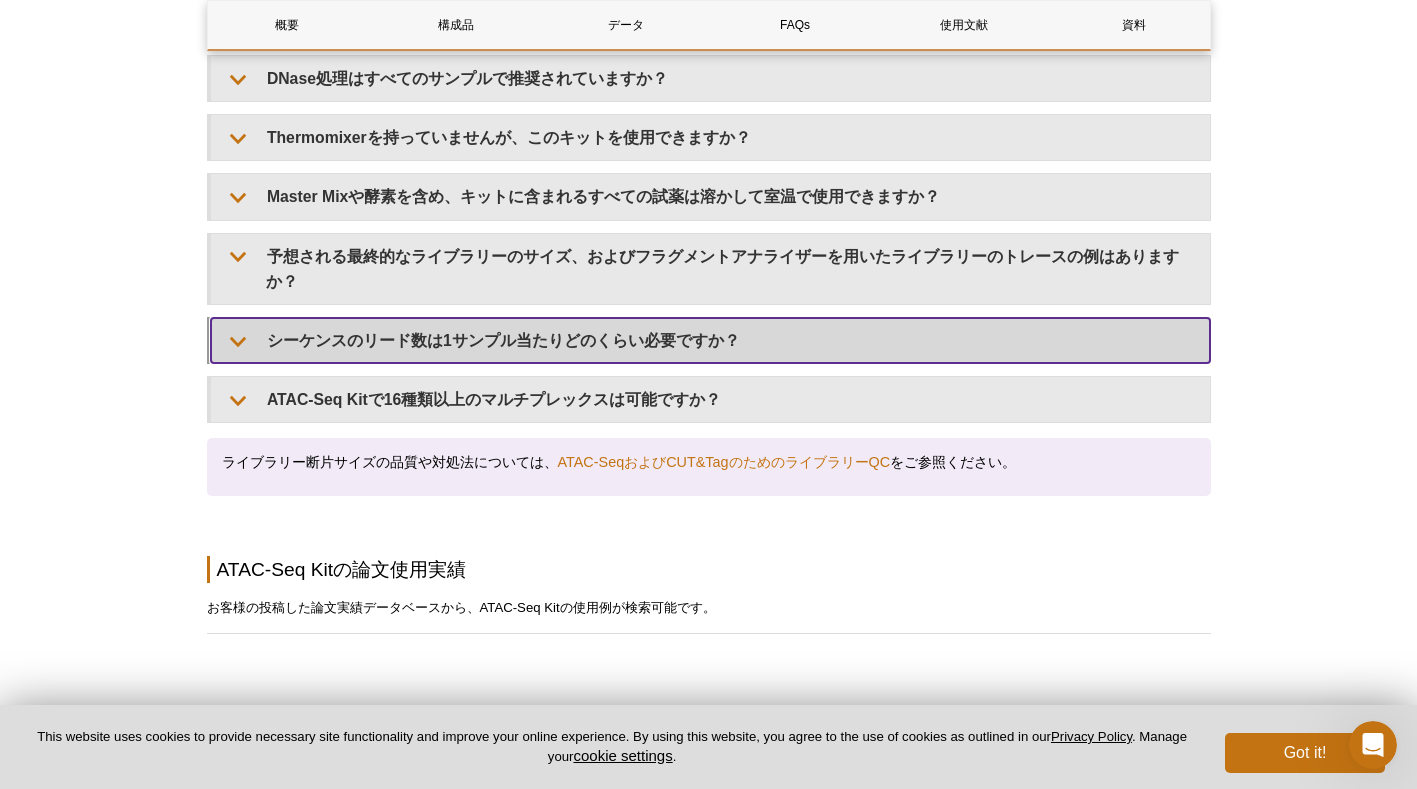 click on "シーケンスのリード数は1サンプル当たりどのくらい必要ですか？" at bounding box center [710, 340] 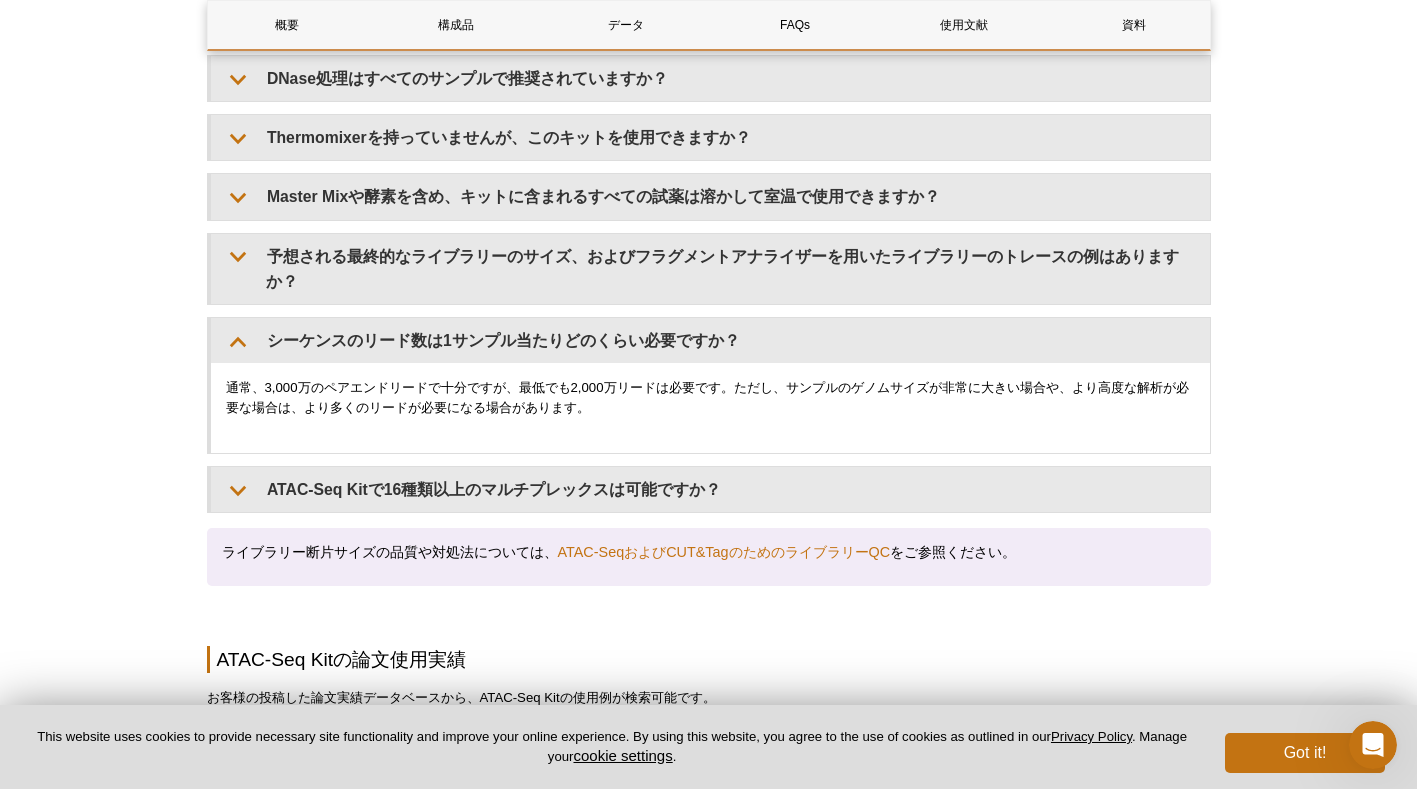 click on "Active Motif Logo
Enabling Epigenetics Research
0
Search
Skip to content
Active Motif Logo
Enabling Epigenetics Research
Japan
Australia
Austria
Belgium
Brazil
Canada
China" at bounding box center (708, -774) 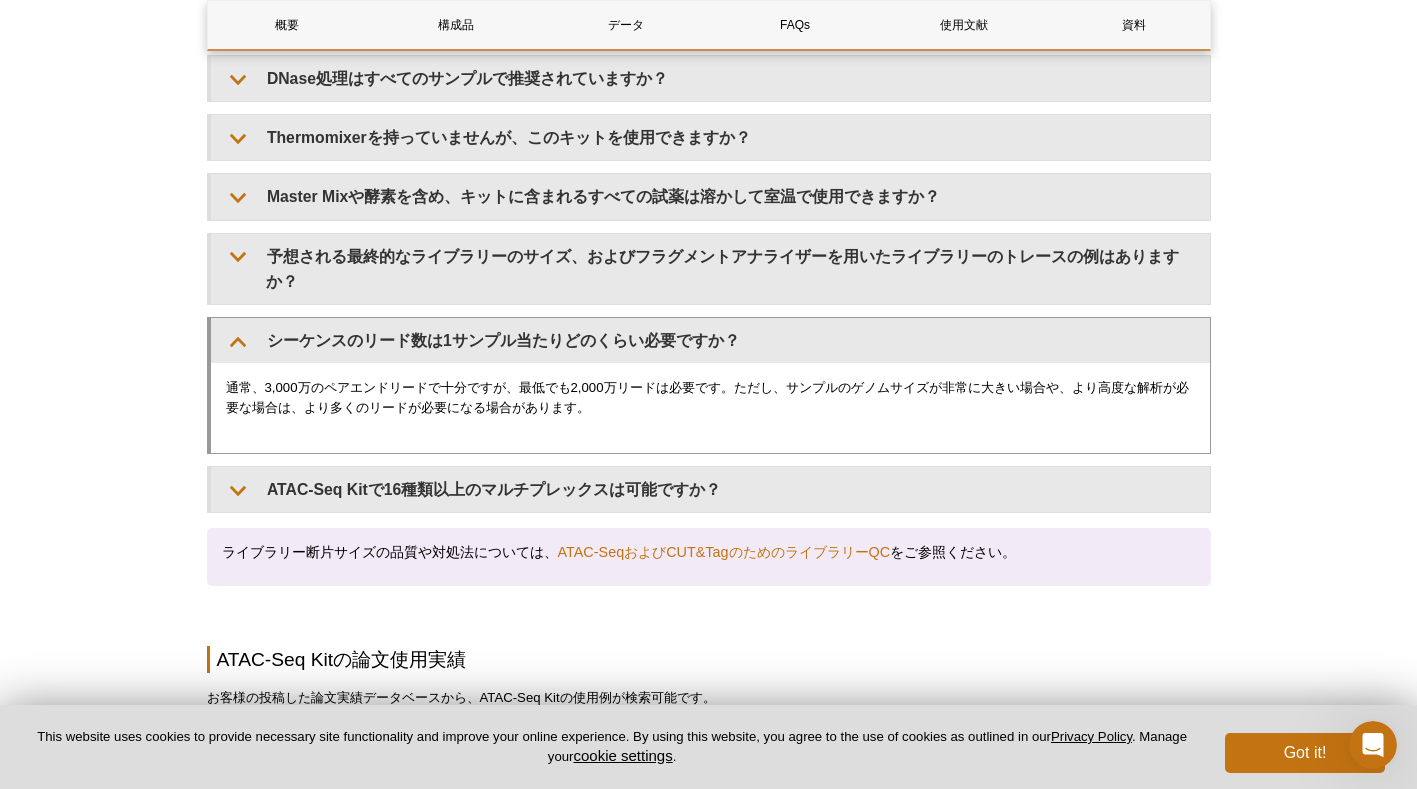 click on "通常、3,000万のペアエンドリードで十分ですが、最低でも2,000万リードは必要です。ただし、サンプルのゲノムサイズが非常に大きい場合や、より高度な解析が必要な場合は、より多くのリードが必要になる場合があります。" at bounding box center (710, 408) 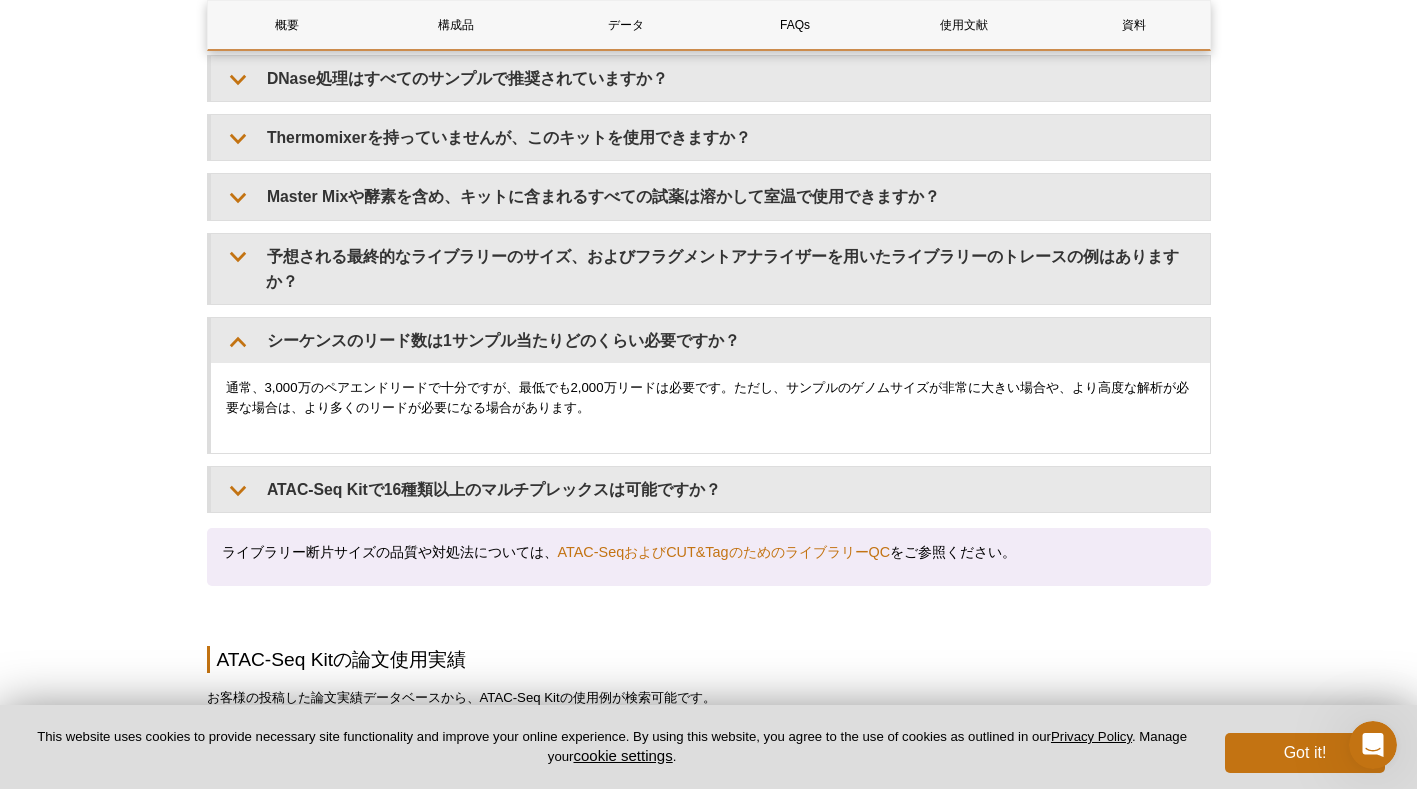 click on "Active Motif Logo
Enabling Epigenetics Research
0
Search
Skip to content
Active Motif Logo
Enabling Epigenetics Research
Japan
Australia
Austria
Belgium
Brazil
Canada
China" at bounding box center [708, -774] 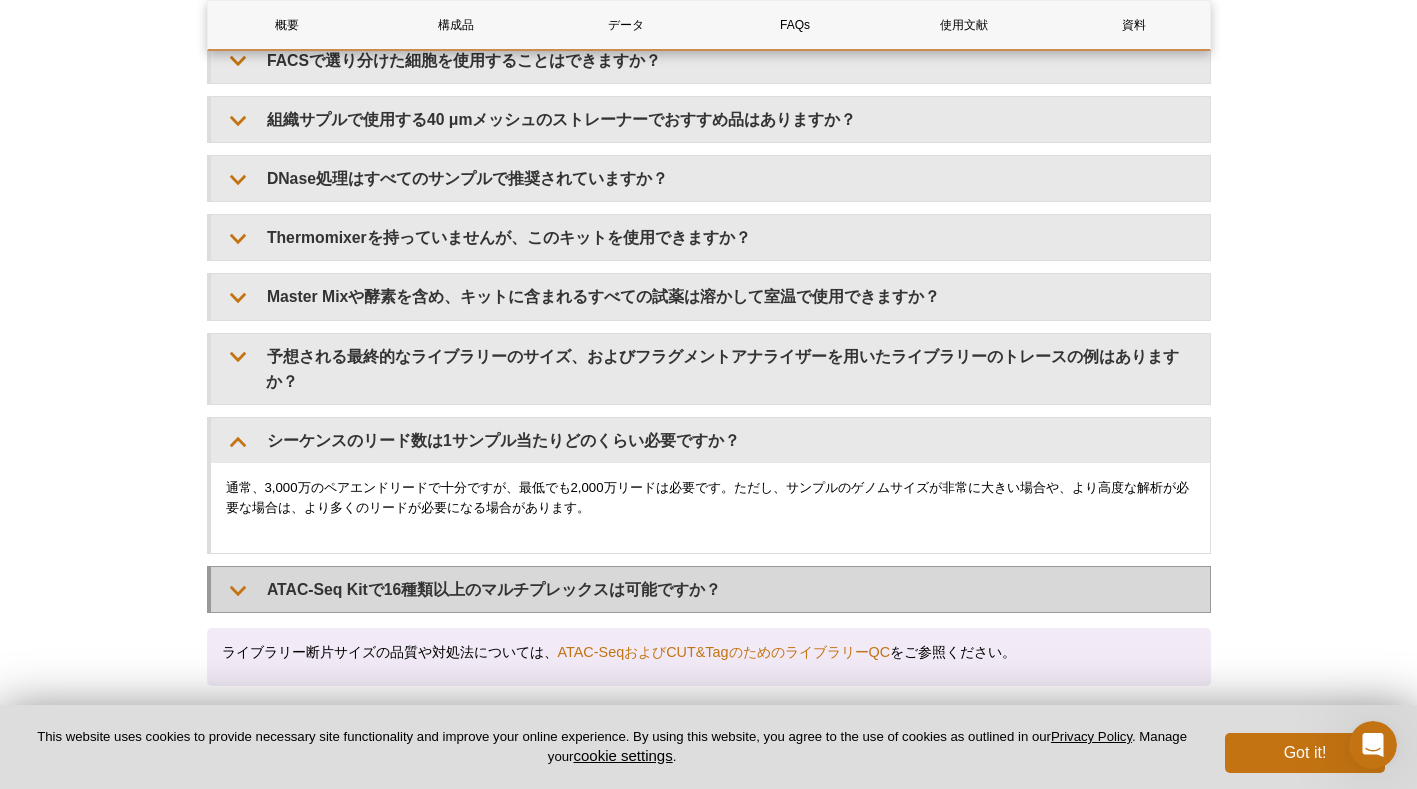 scroll, scrollTop: 3683, scrollLeft: 0, axis: vertical 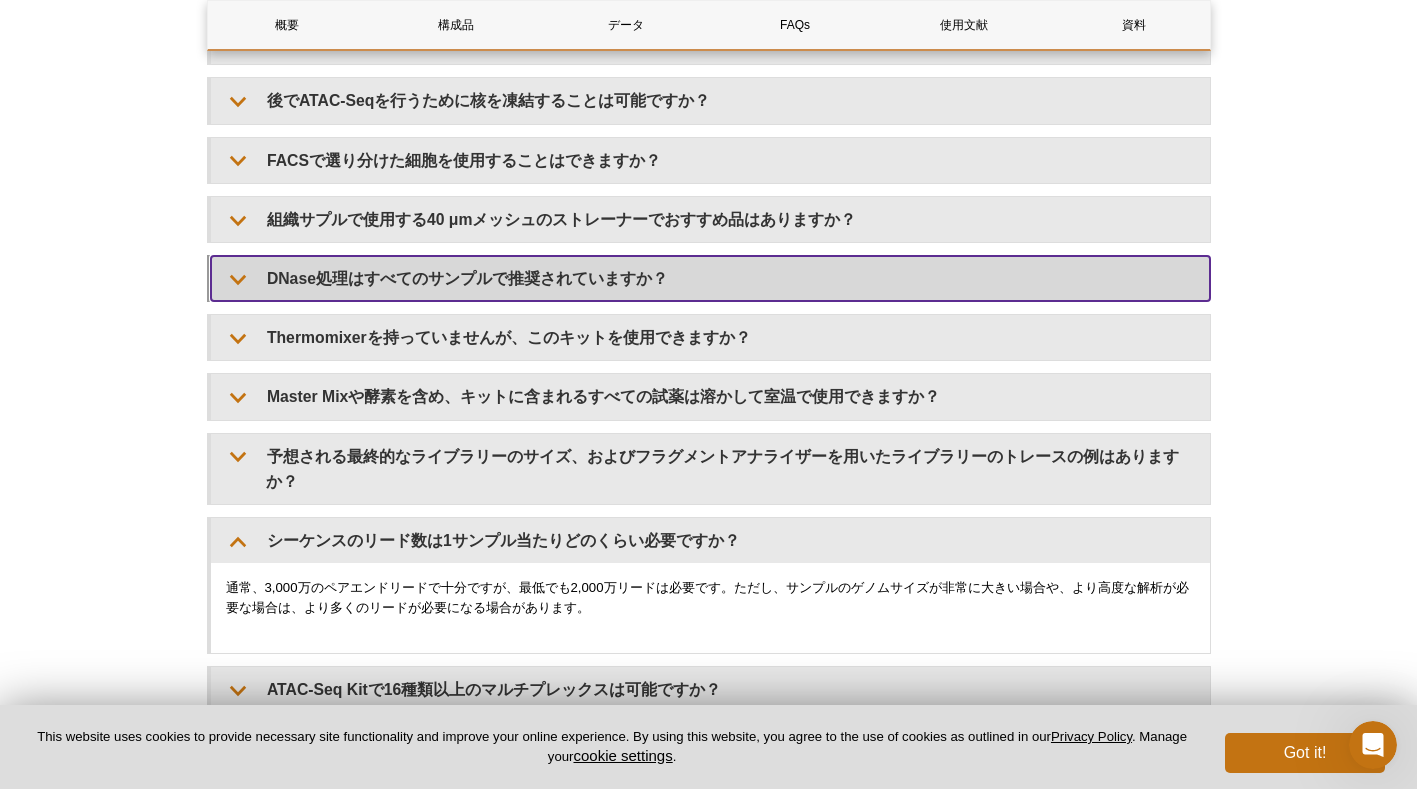 click on "DNase処理はすべてのサンプルで推奨されていますか？" at bounding box center [710, 278] 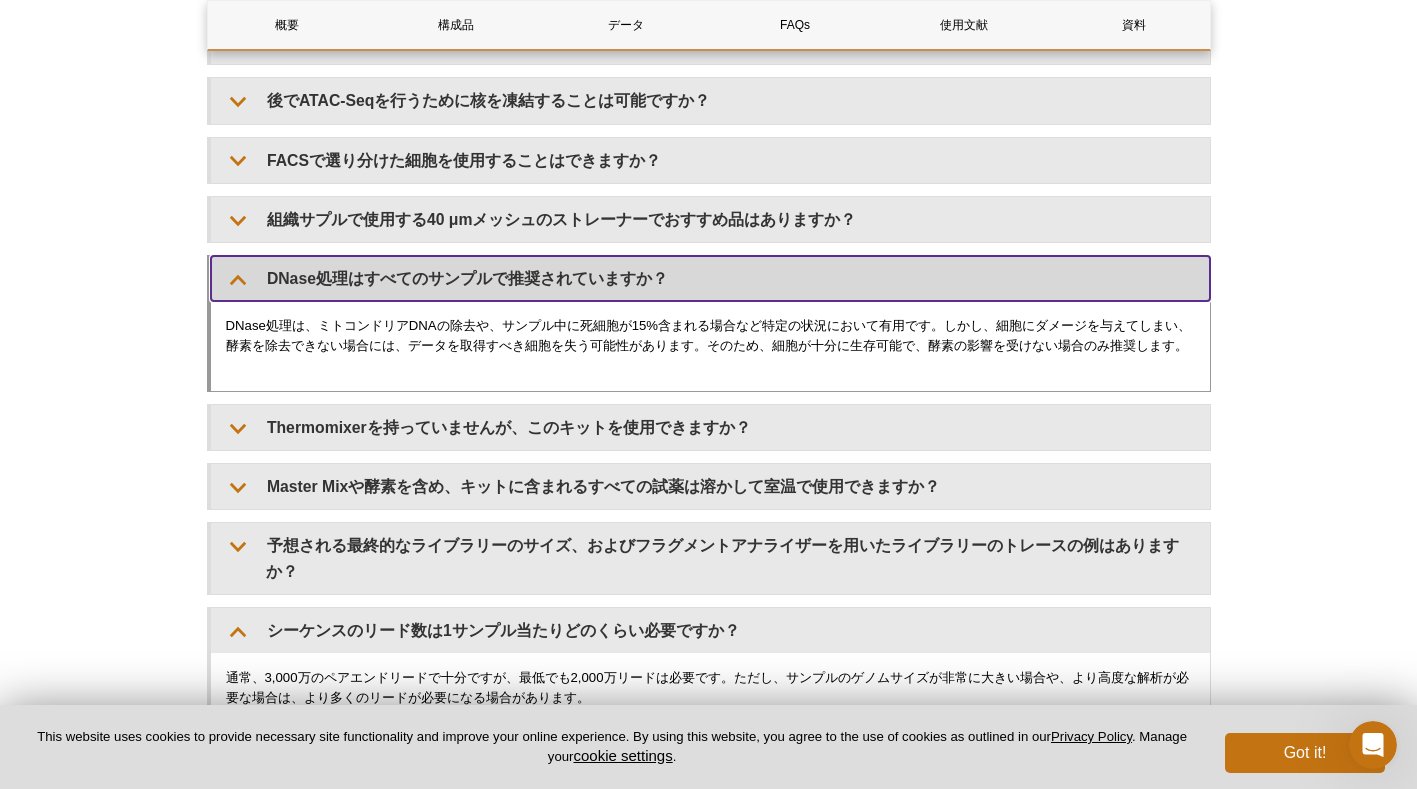 click on "DNase処理はすべてのサンプルで推奨されていますか？" at bounding box center [710, 278] 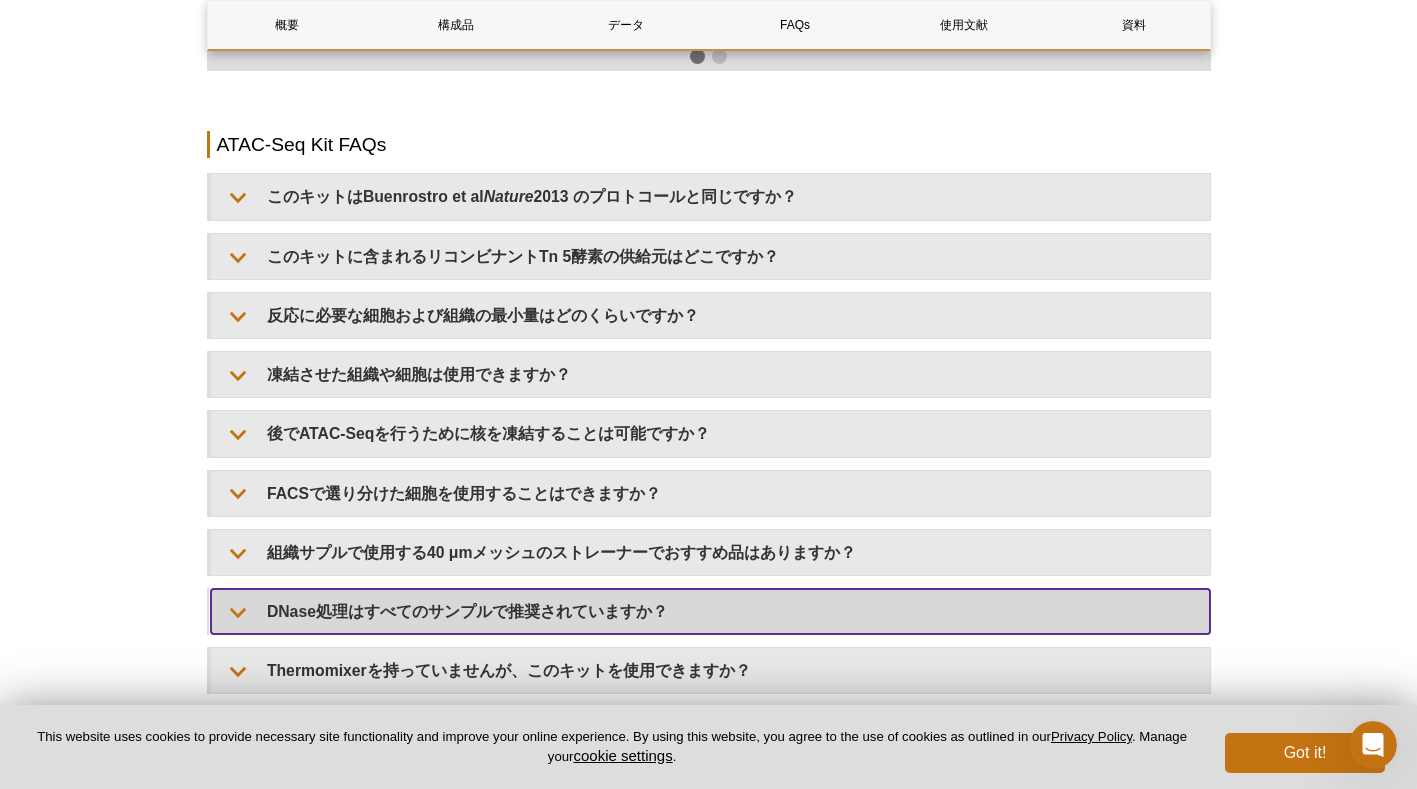 scroll, scrollTop: 3183, scrollLeft: 0, axis: vertical 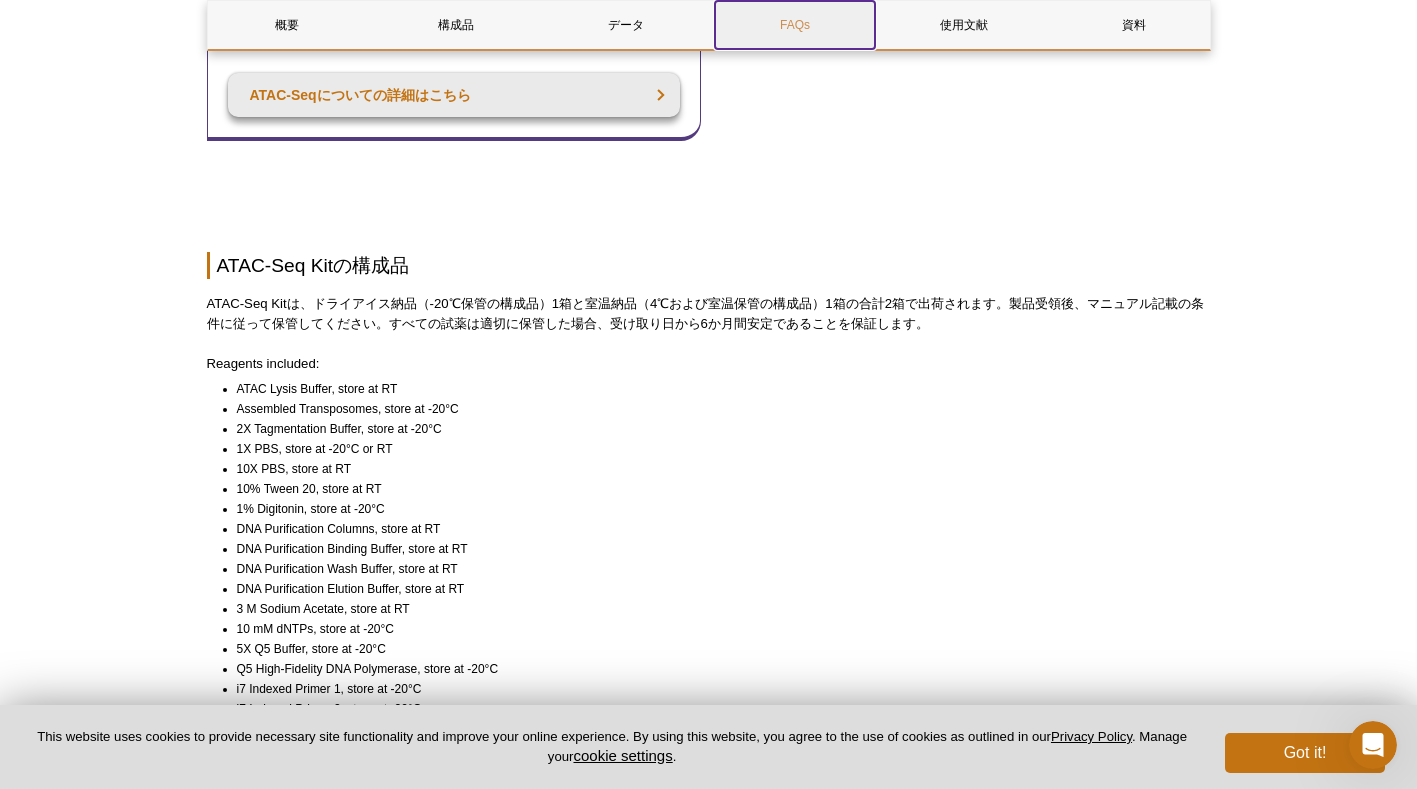 click on "FAQs" at bounding box center (794, 25) 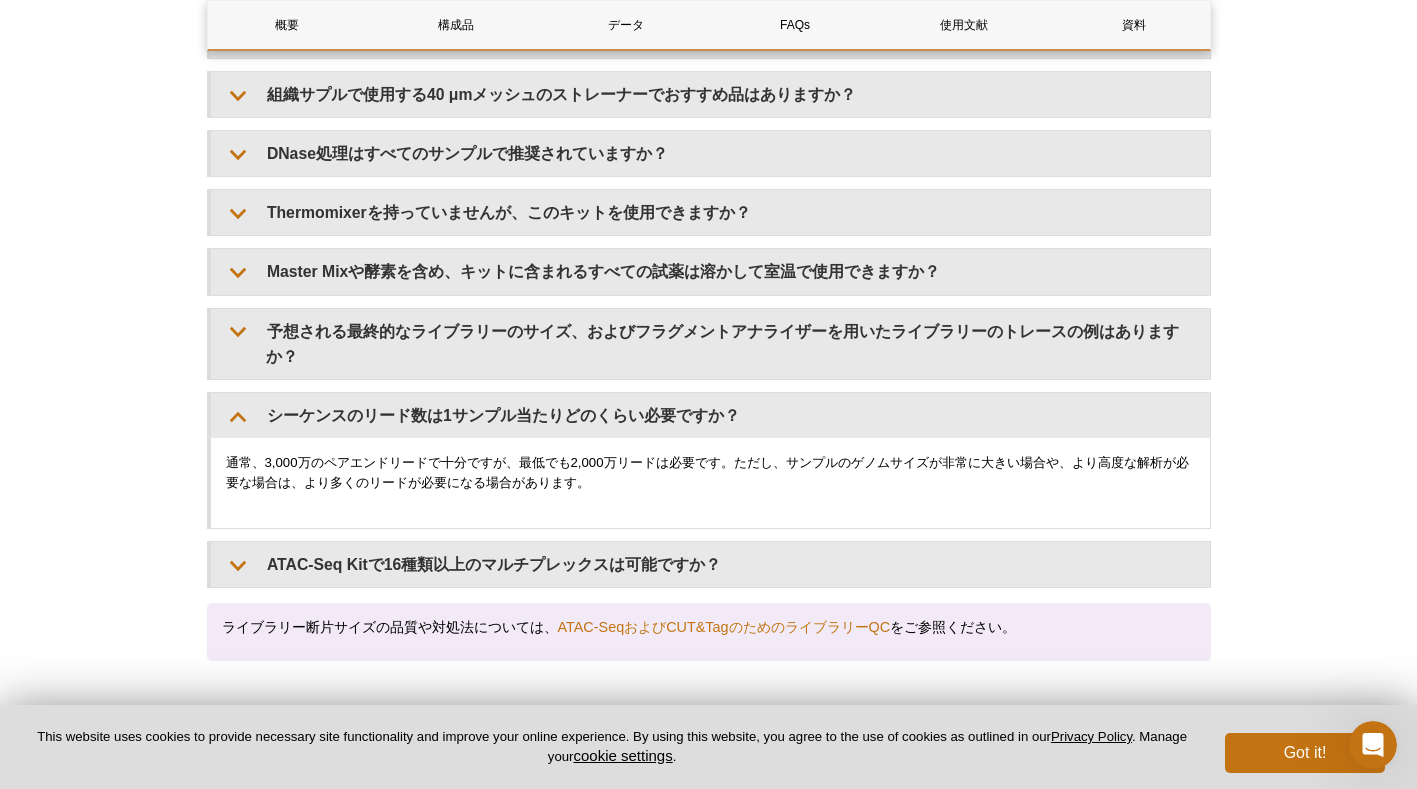 scroll, scrollTop: 3818, scrollLeft: 0, axis: vertical 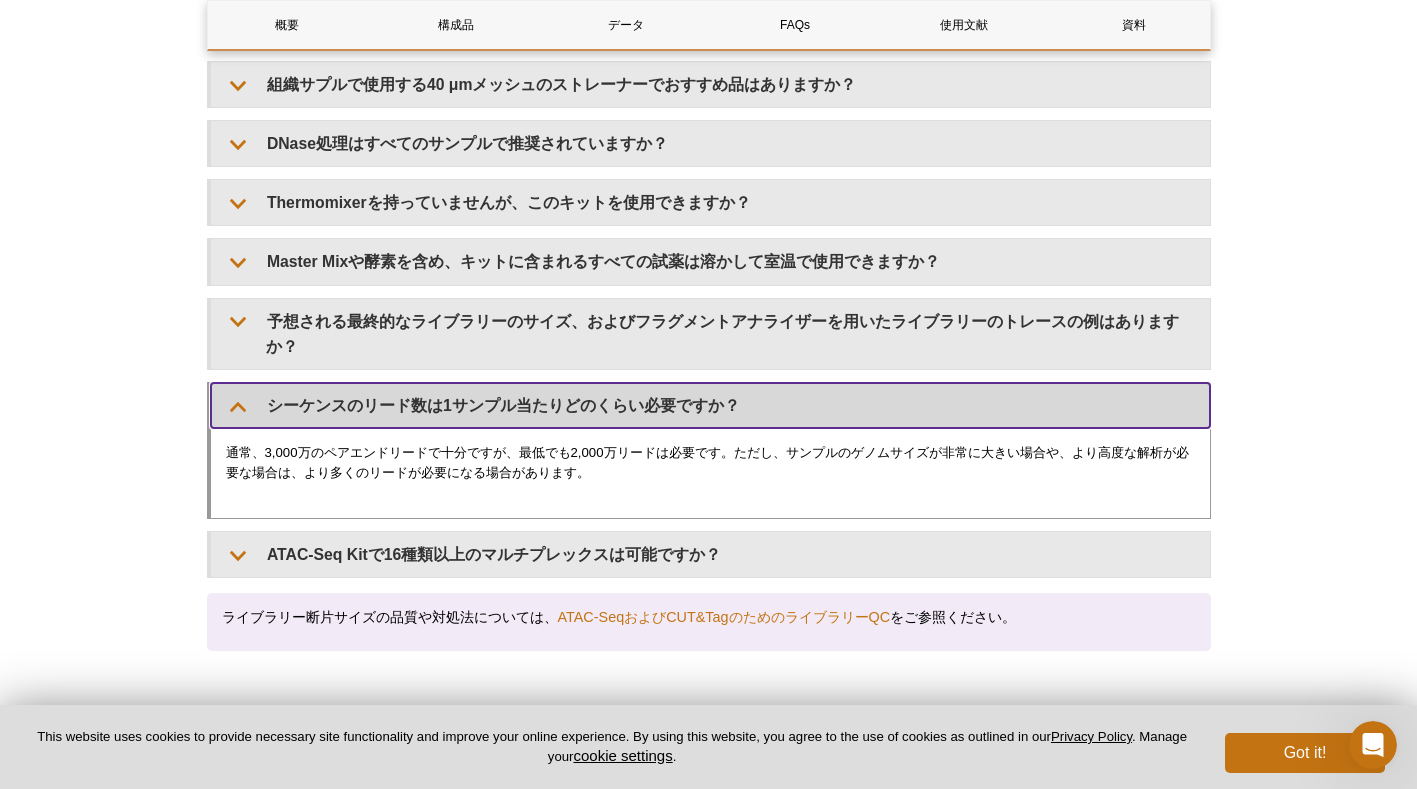 click on "シーケンスのリード数は1サンプル当たりどのくらい必要ですか？" at bounding box center (710, 405) 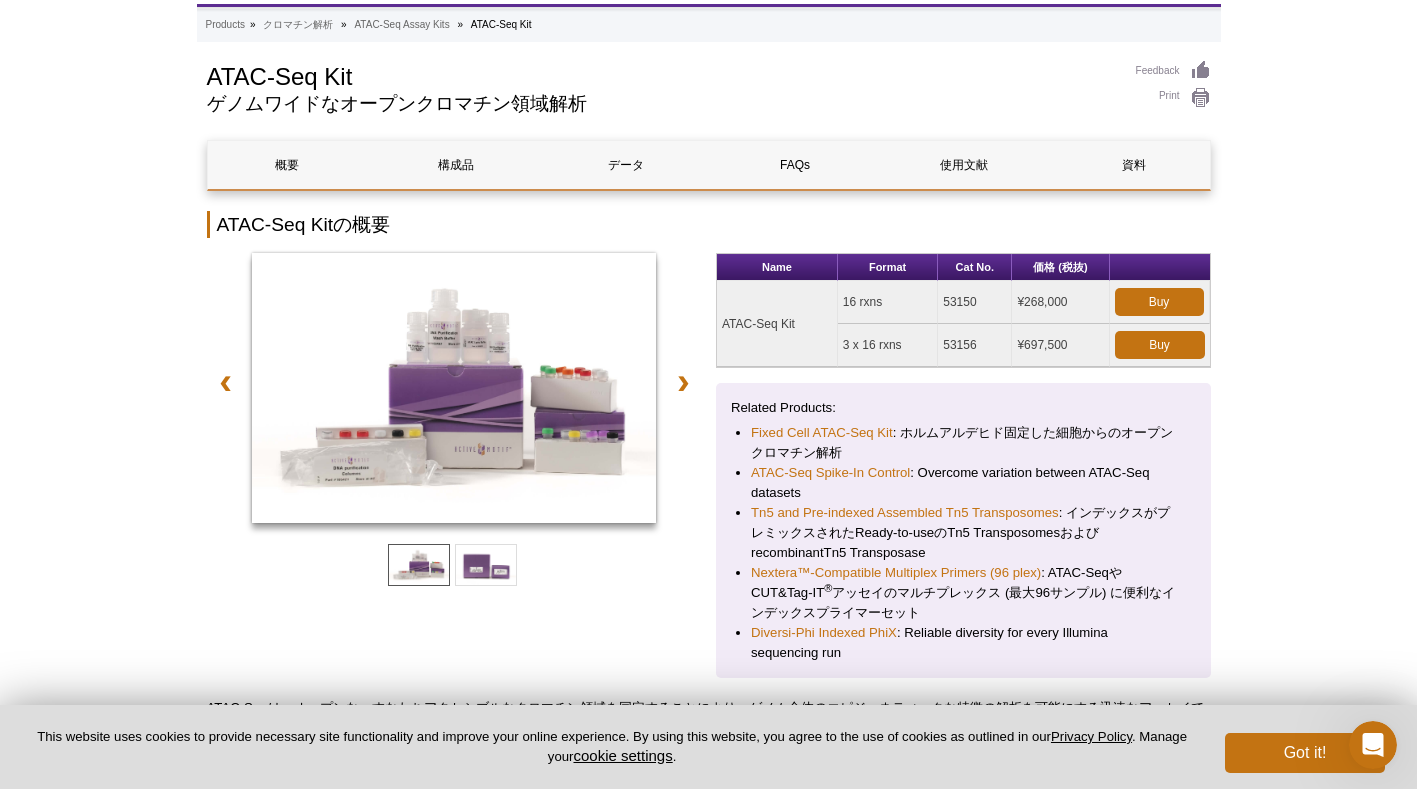 scroll, scrollTop: 100, scrollLeft: 0, axis: vertical 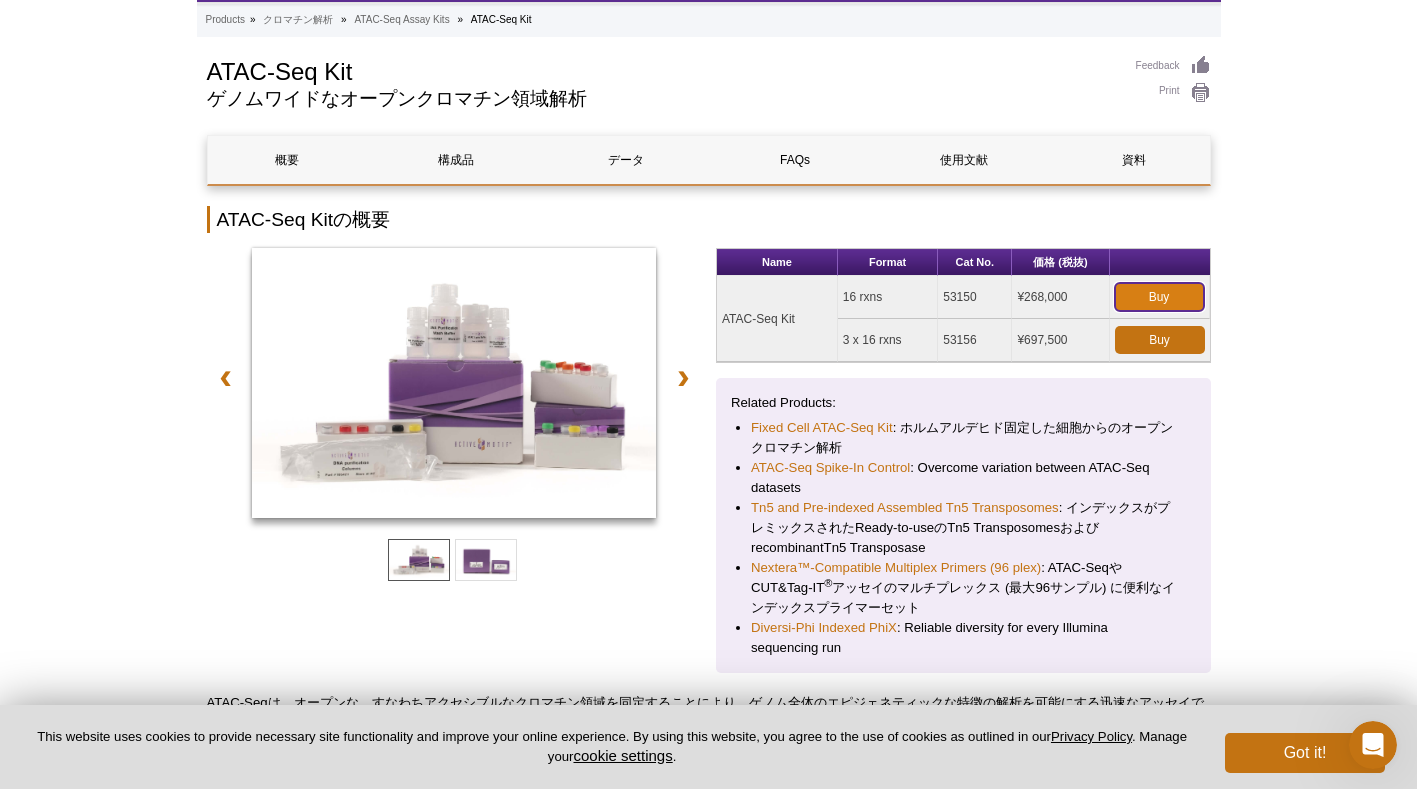 click on "Buy" at bounding box center [1159, 297] 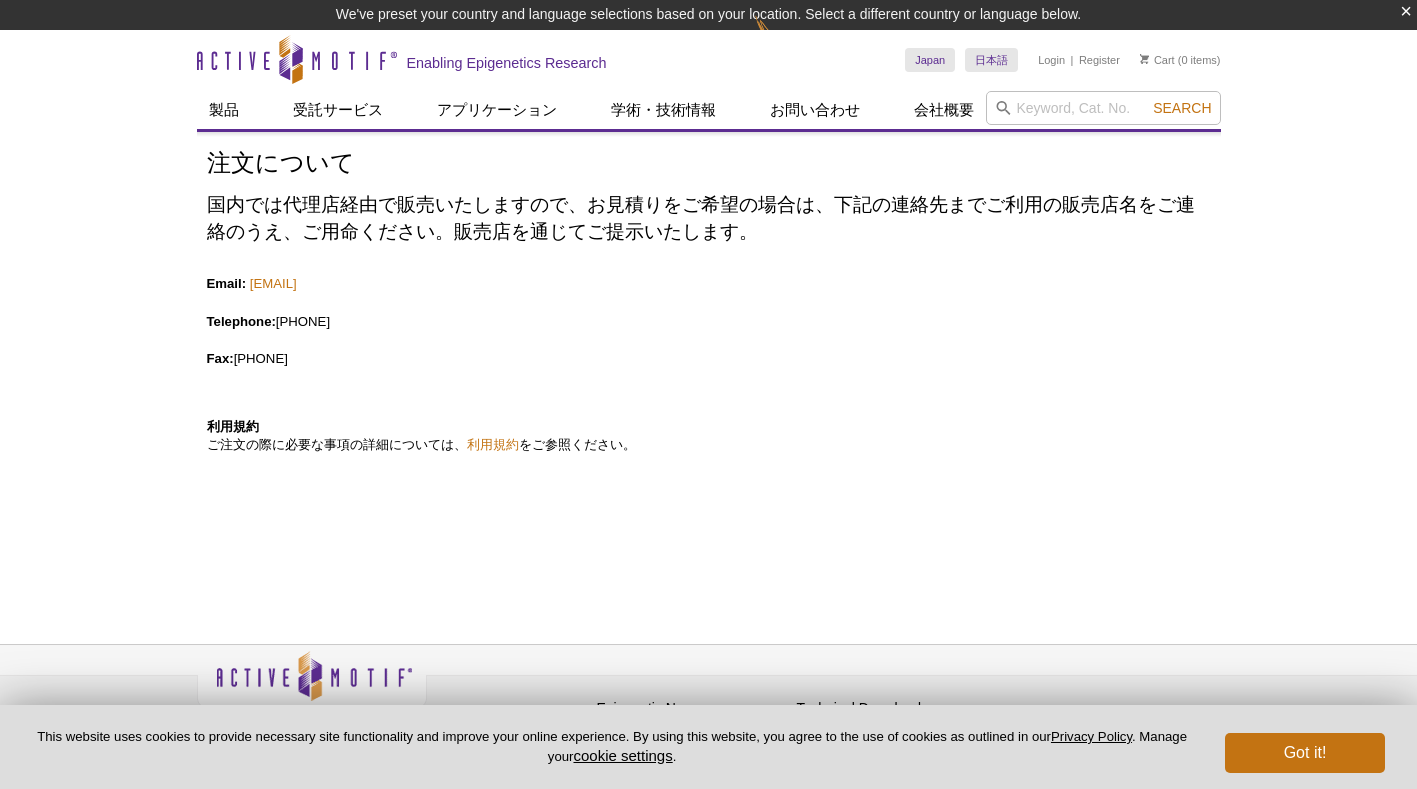 scroll, scrollTop: 0, scrollLeft: 0, axis: both 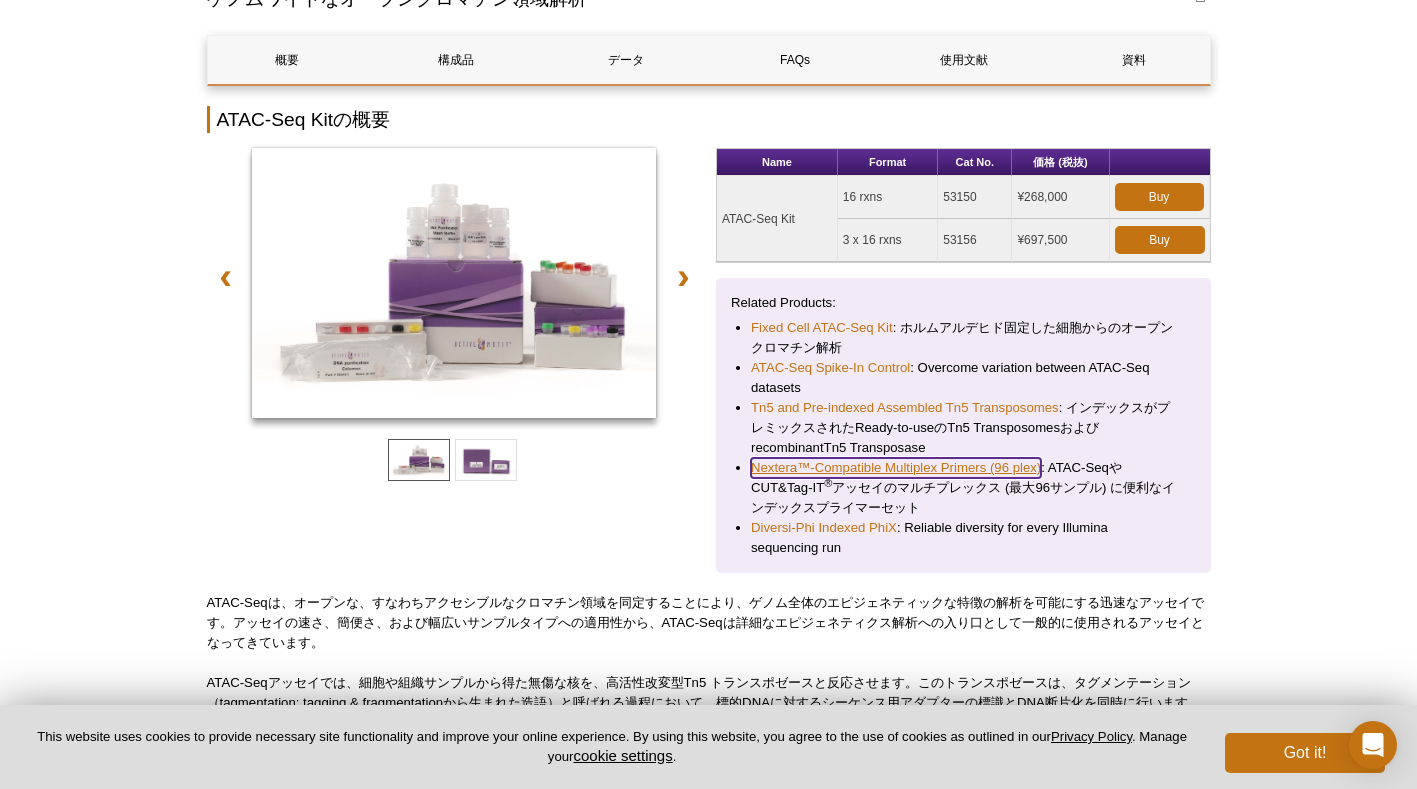 click on "Nextera™-Compatible Multiplex Primers (96 plex)" at bounding box center [896, 468] 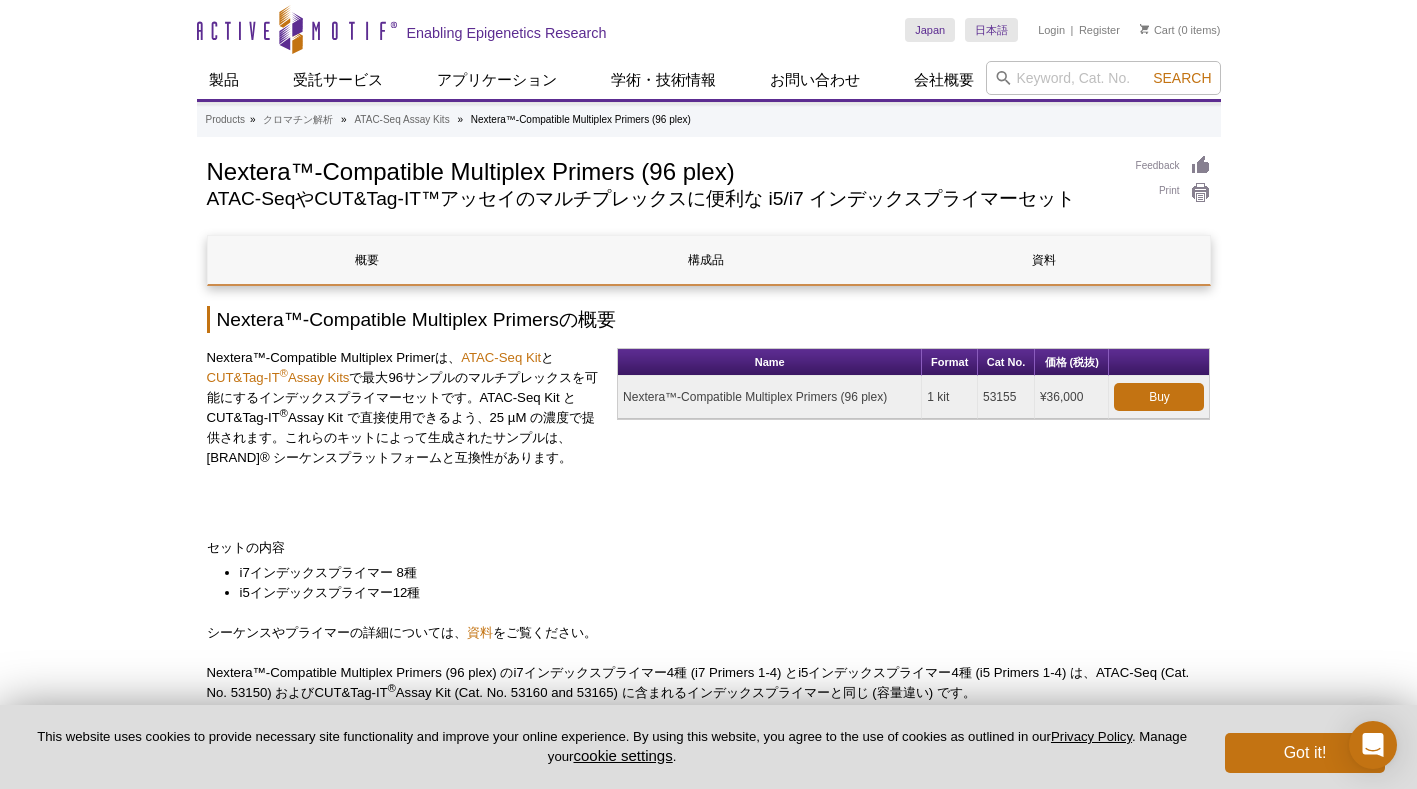 scroll, scrollTop: 0, scrollLeft: 0, axis: both 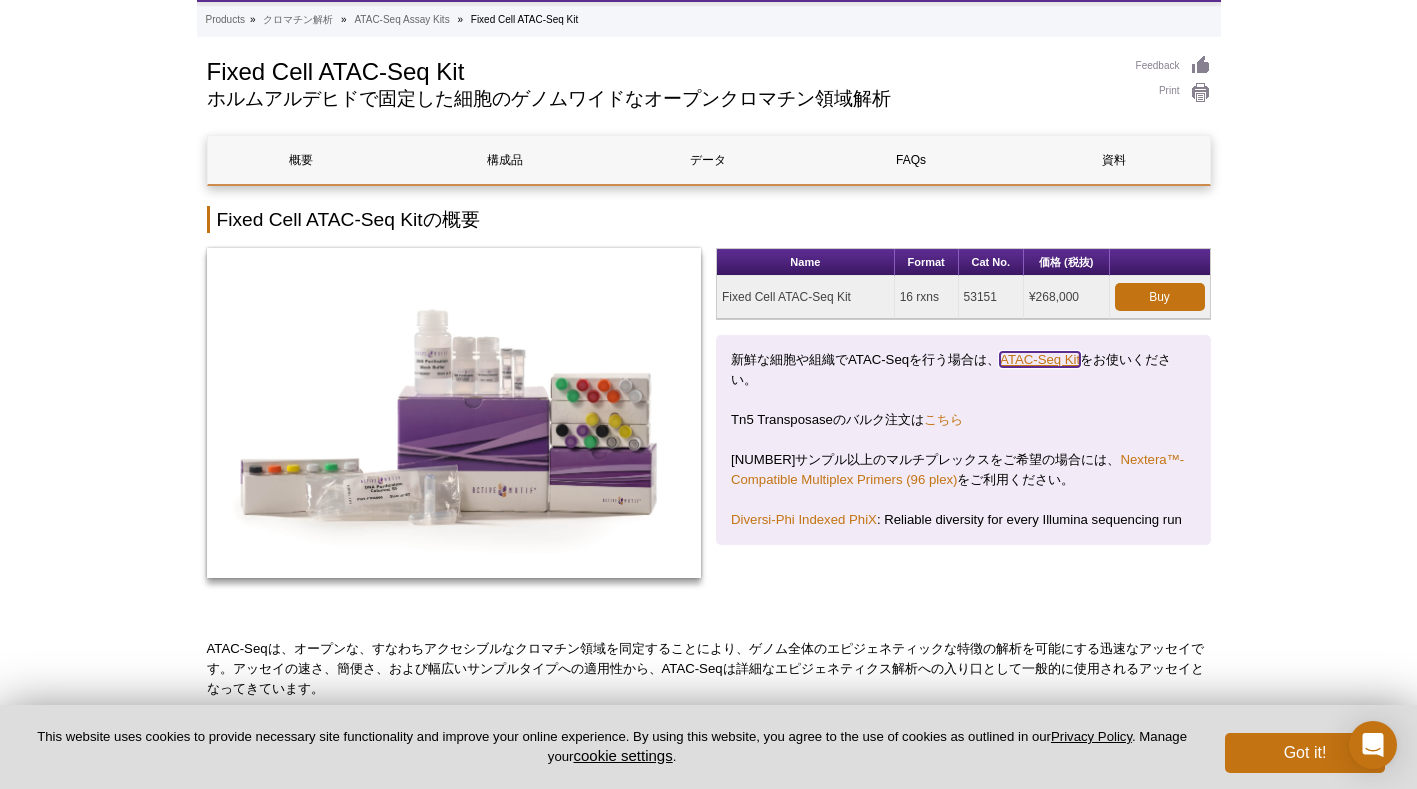 click on "ATAC-Seq Kit" at bounding box center (1040, 359) 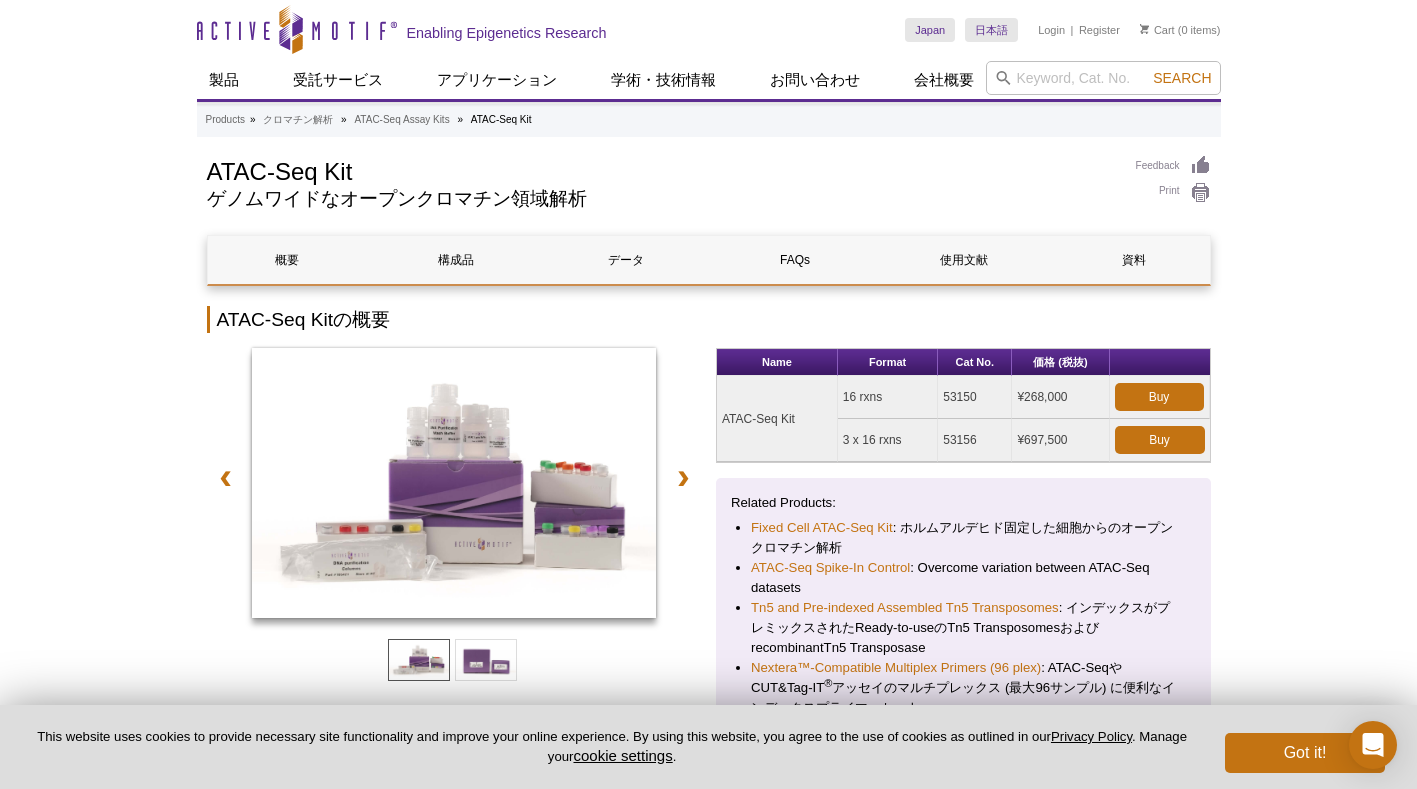 scroll, scrollTop: 0, scrollLeft: 0, axis: both 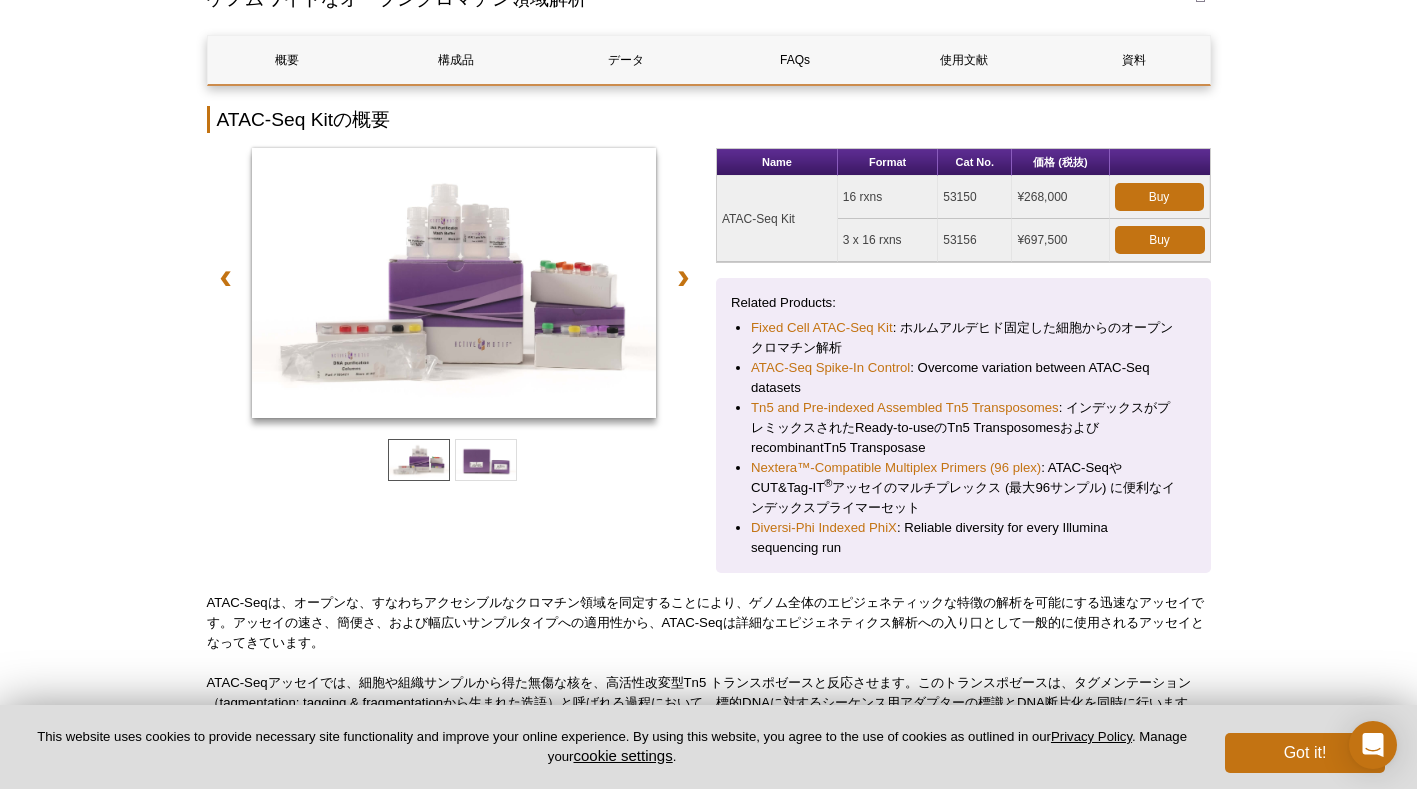 click on "Active Motif Logo
Enabling Epigenetics Research
0
Search
Skip to content
Active Motif Logo
Enabling Epigenetics Research
Japan
Australia
Austria
Belgium
Brazil
Canada
China" at bounding box center (708, 2495) 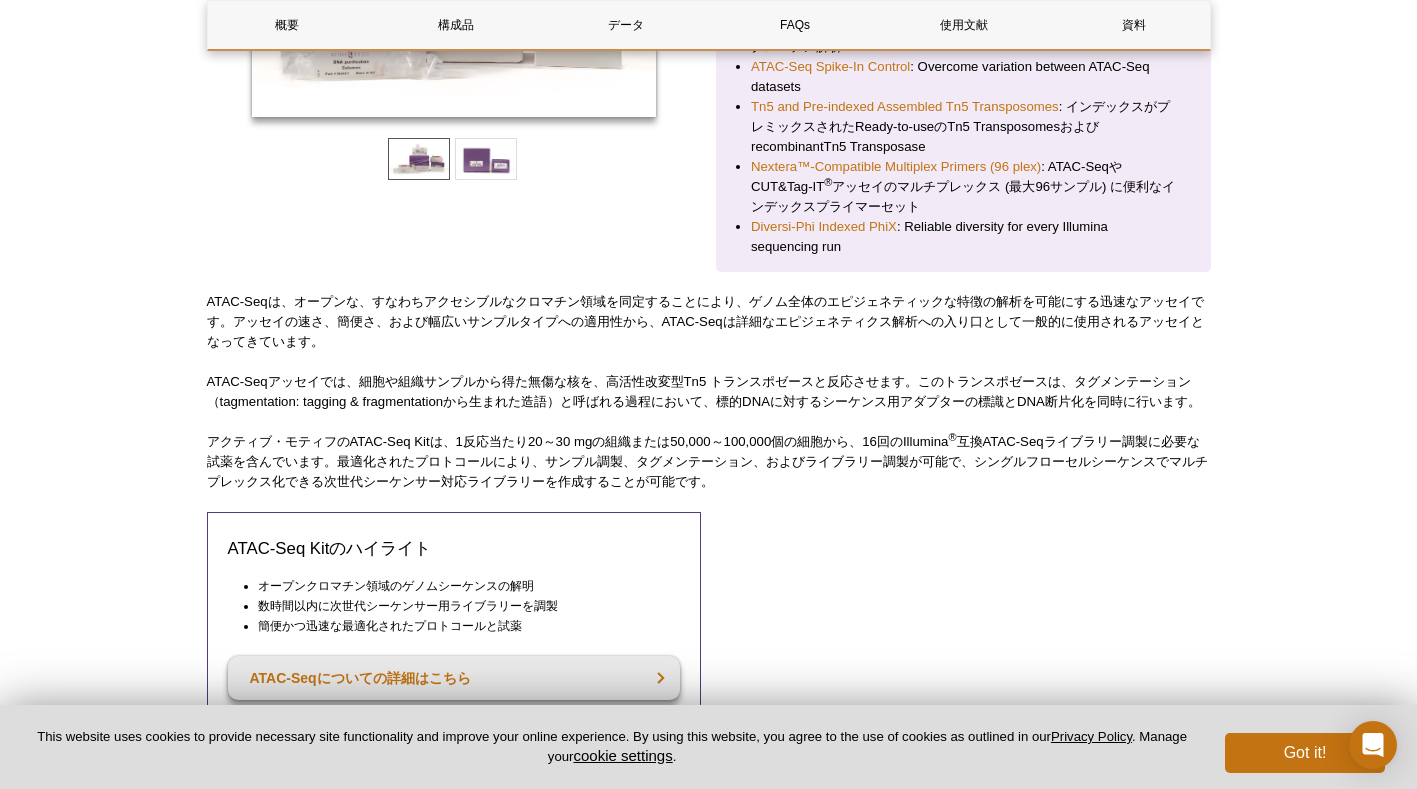 scroll, scrollTop: 600, scrollLeft: 0, axis: vertical 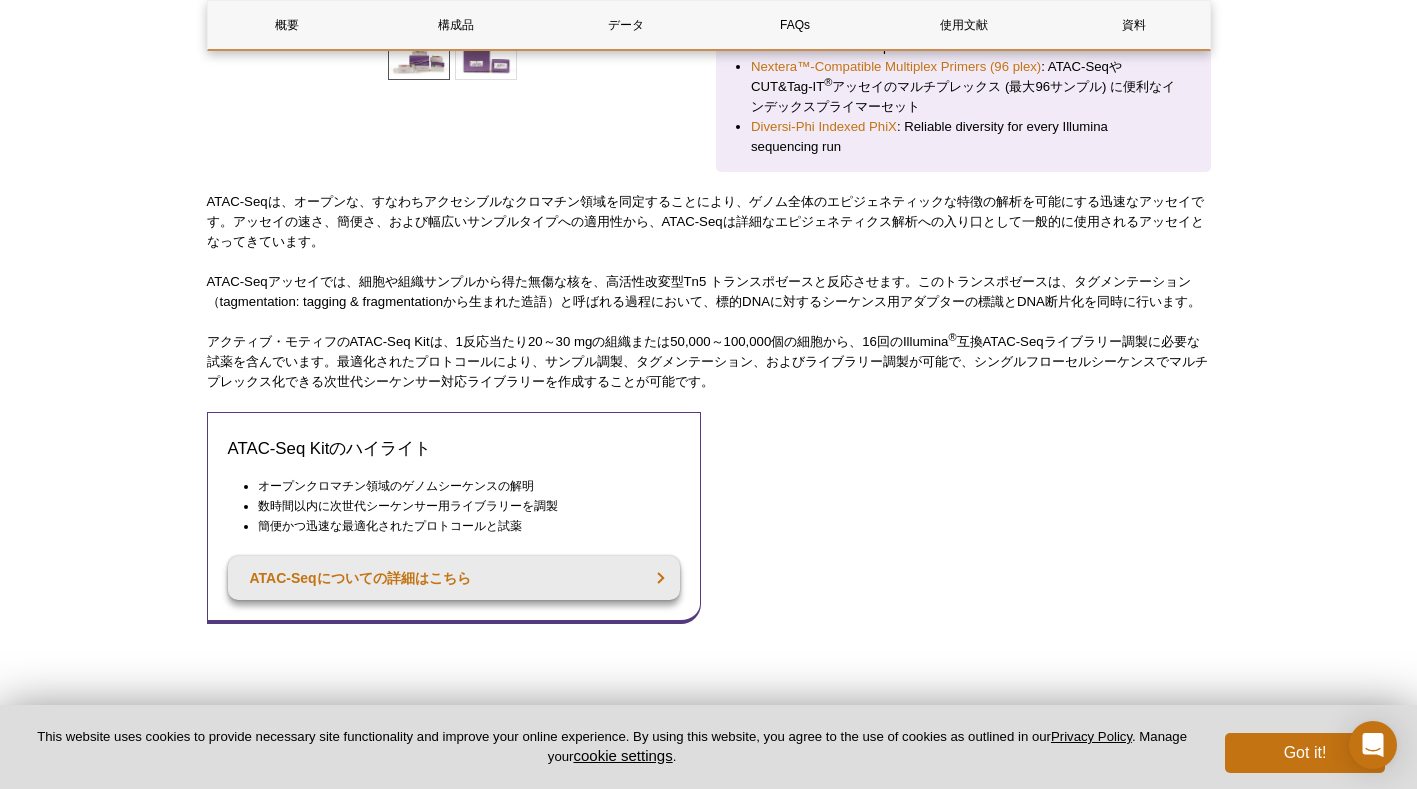 click on "Active Motif Logo
Enabling Epigenetics Research
0
Search
Skip to content
Active Motif Logo
Enabling Epigenetics Research
Japan
Australia
Austria
Belgium
Brazil
Canada
China" at bounding box center (708, 2094) 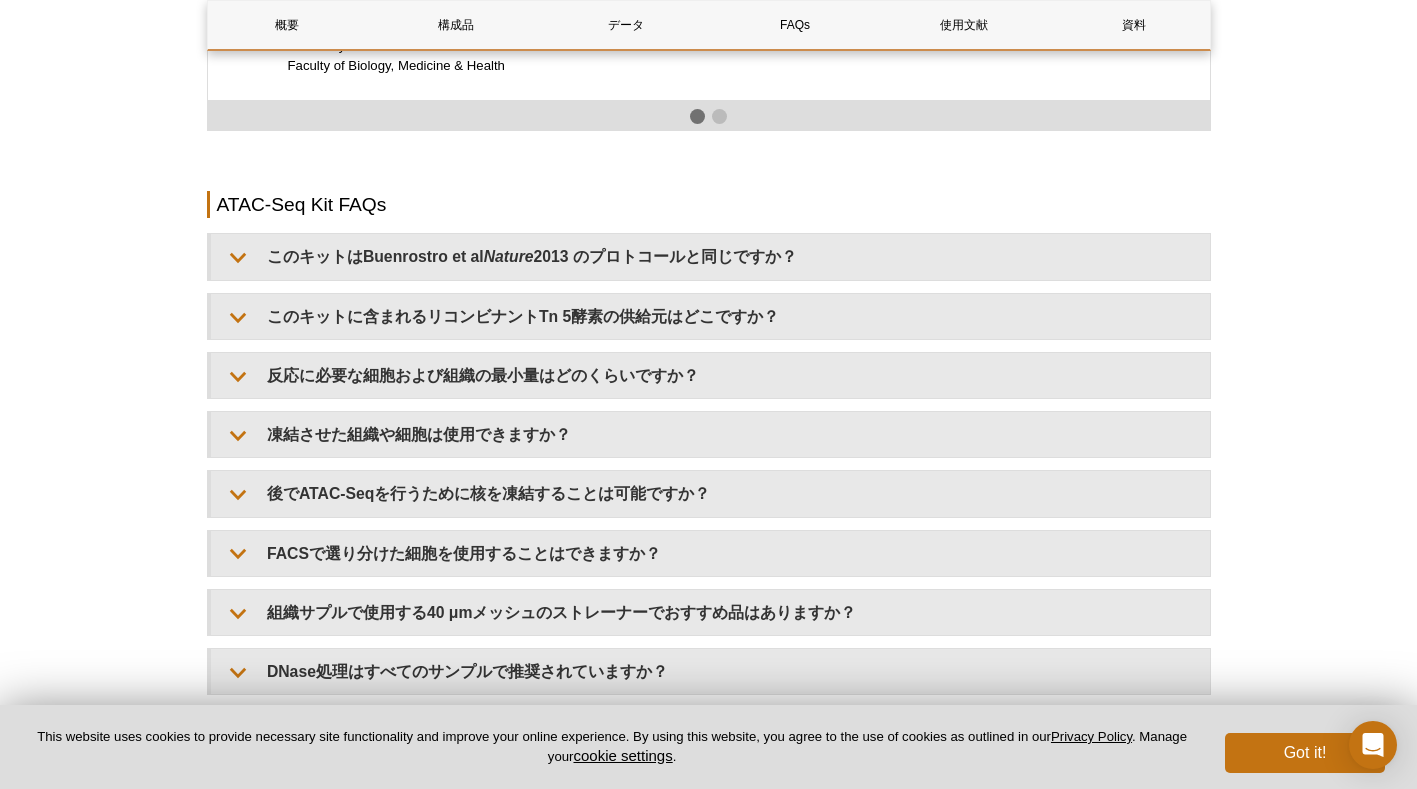 scroll, scrollTop: 3300, scrollLeft: 0, axis: vertical 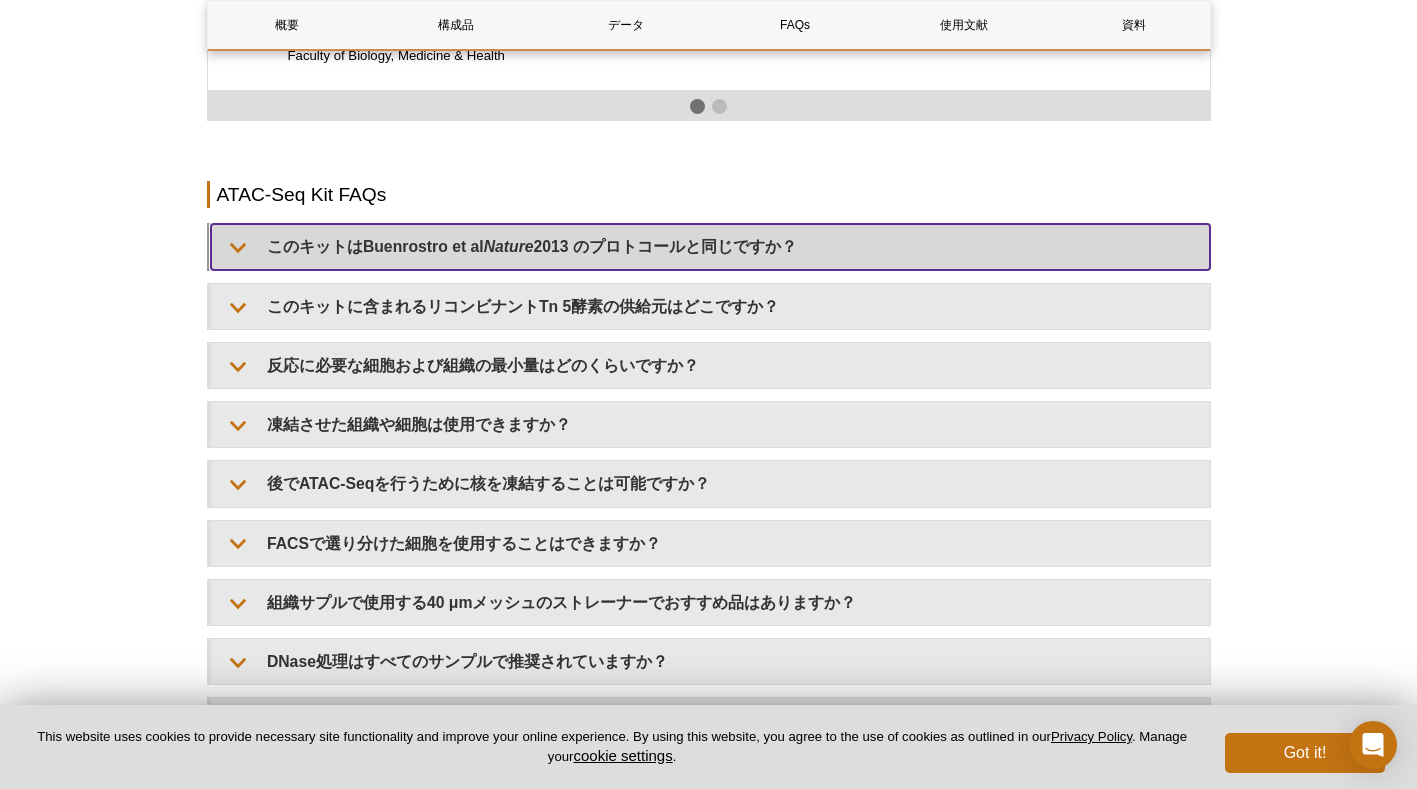 click on "このキットはBuenrostro et al  Nature  2013 のプロトコールと同じですか？" at bounding box center [710, 246] 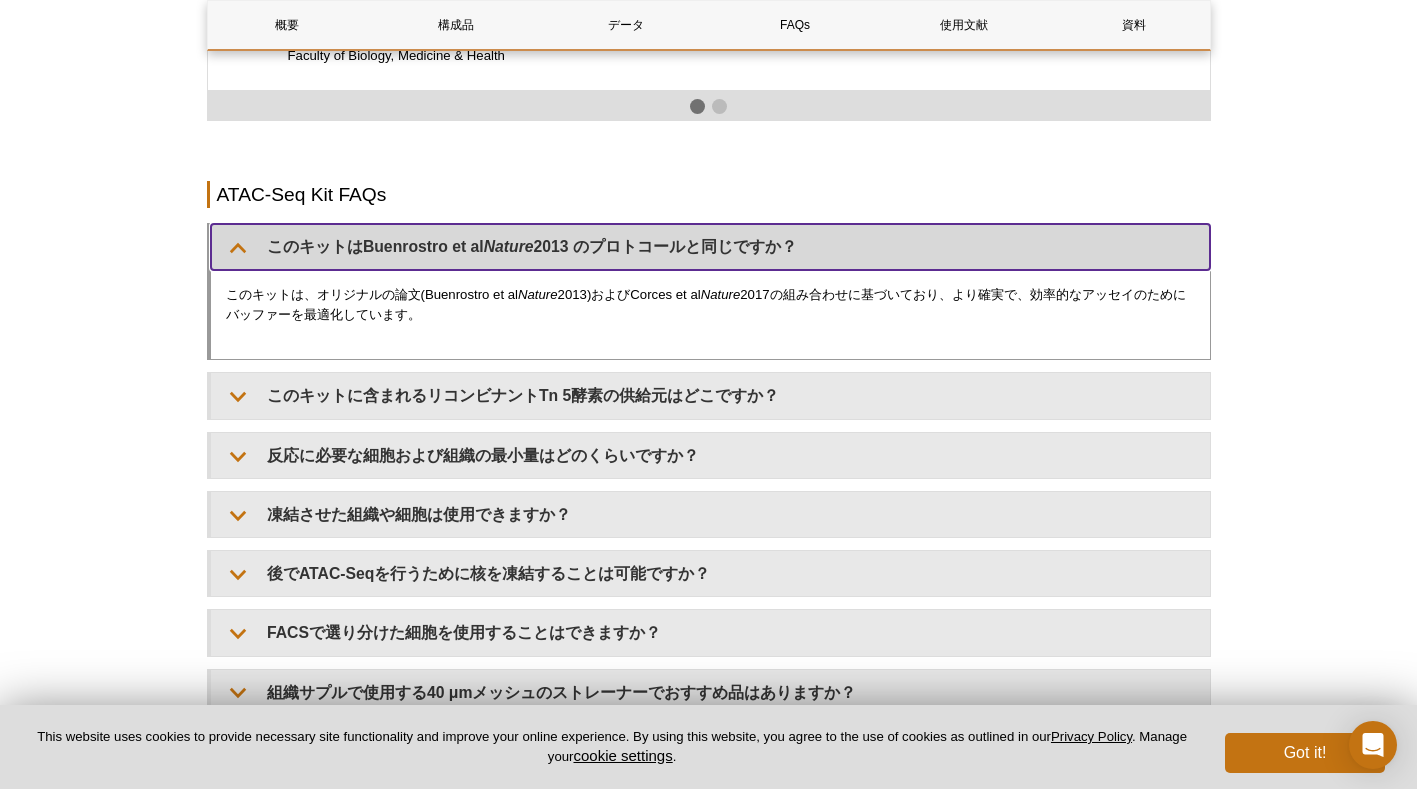 click on "このキットはBuenrostro et al  Nature  2013 のプロトコールと同じですか？" at bounding box center [710, 246] 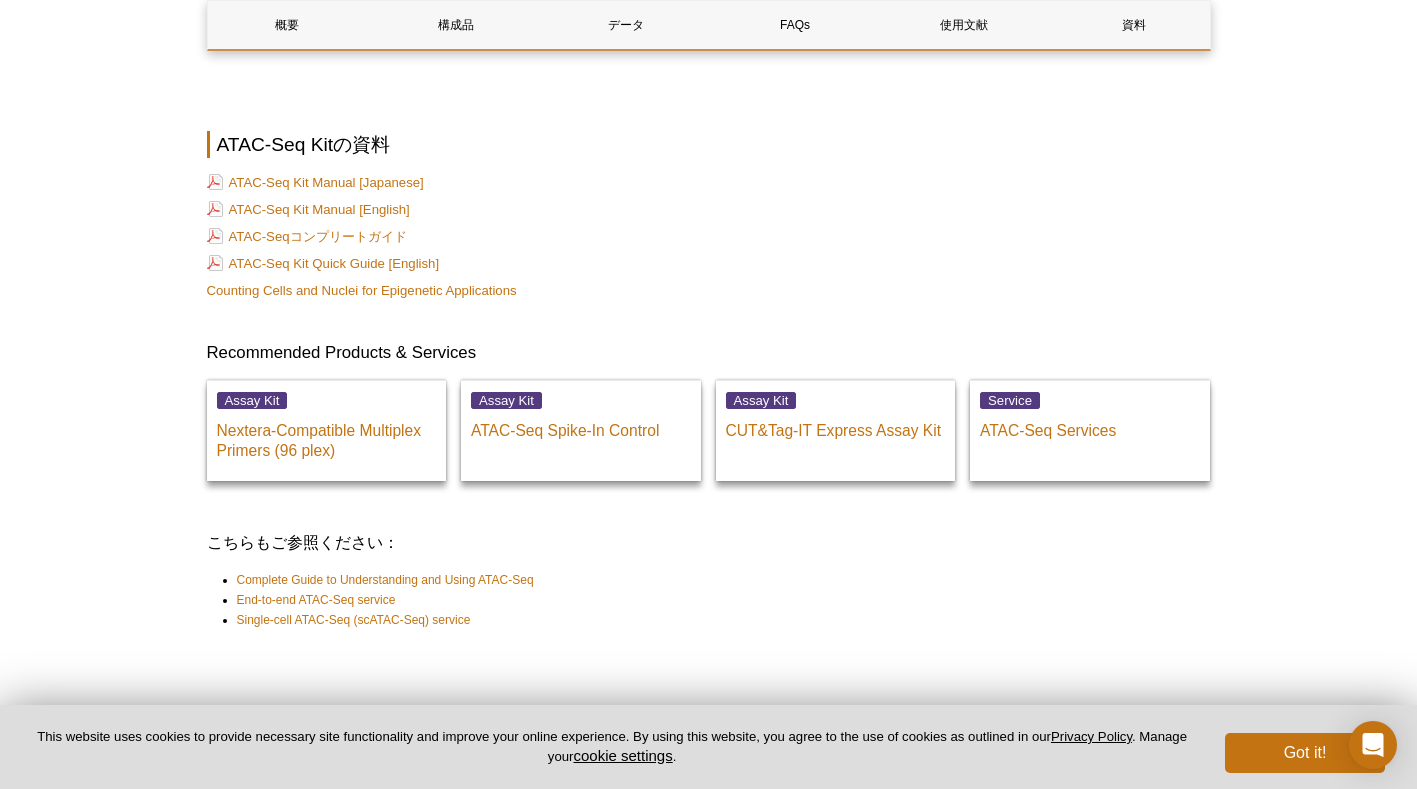 scroll, scrollTop: 5314, scrollLeft: 0, axis: vertical 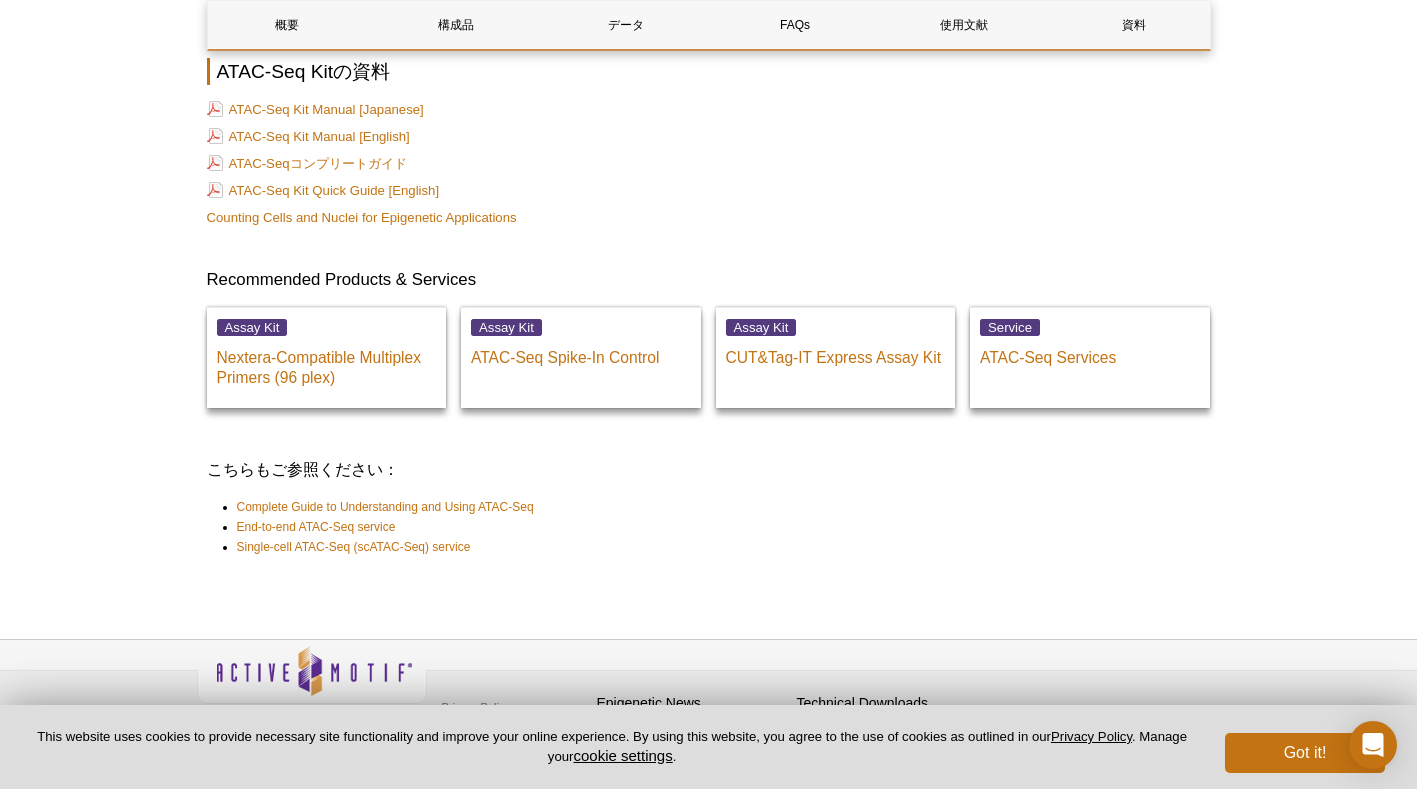 click on "AVAILABLE PRODUCTS
Fixed Cell ATAC-Seq Kit
Recombinant Transposase Enzymes
Nextera™-Compatible Multiplex Primers (96 plex)
Available Products Fixed Cell ATAC-Seq Kit Recombinant Transposase Enzymes Nextera™-Compatible Multiplex Primers (96 plex) Available Products
Feedback
Print
ATAC-Seq Kit
ゲノムワイドなオープンクロマチン領域解析
概要
構成品
データ
FAQs
使用文献
資料
ATAC-Seq Kitの概要
❮   ❯
Name
Format
Cat No.
価格 (税抜)
ATAC-Seq Kit
16 rxns" at bounding box center (709, -2283) 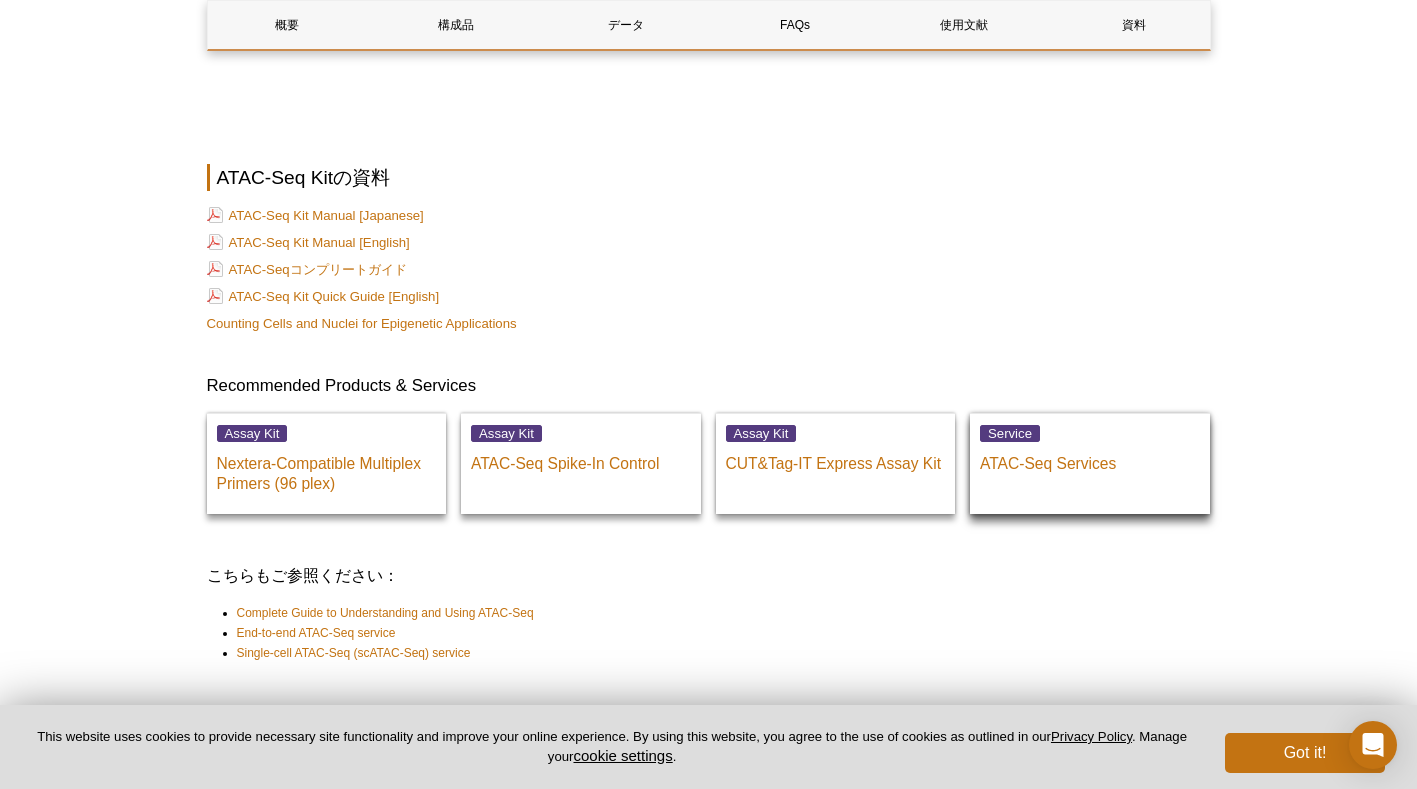 scroll, scrollTop: 4814, scrollLeft: 0, axis: vertical 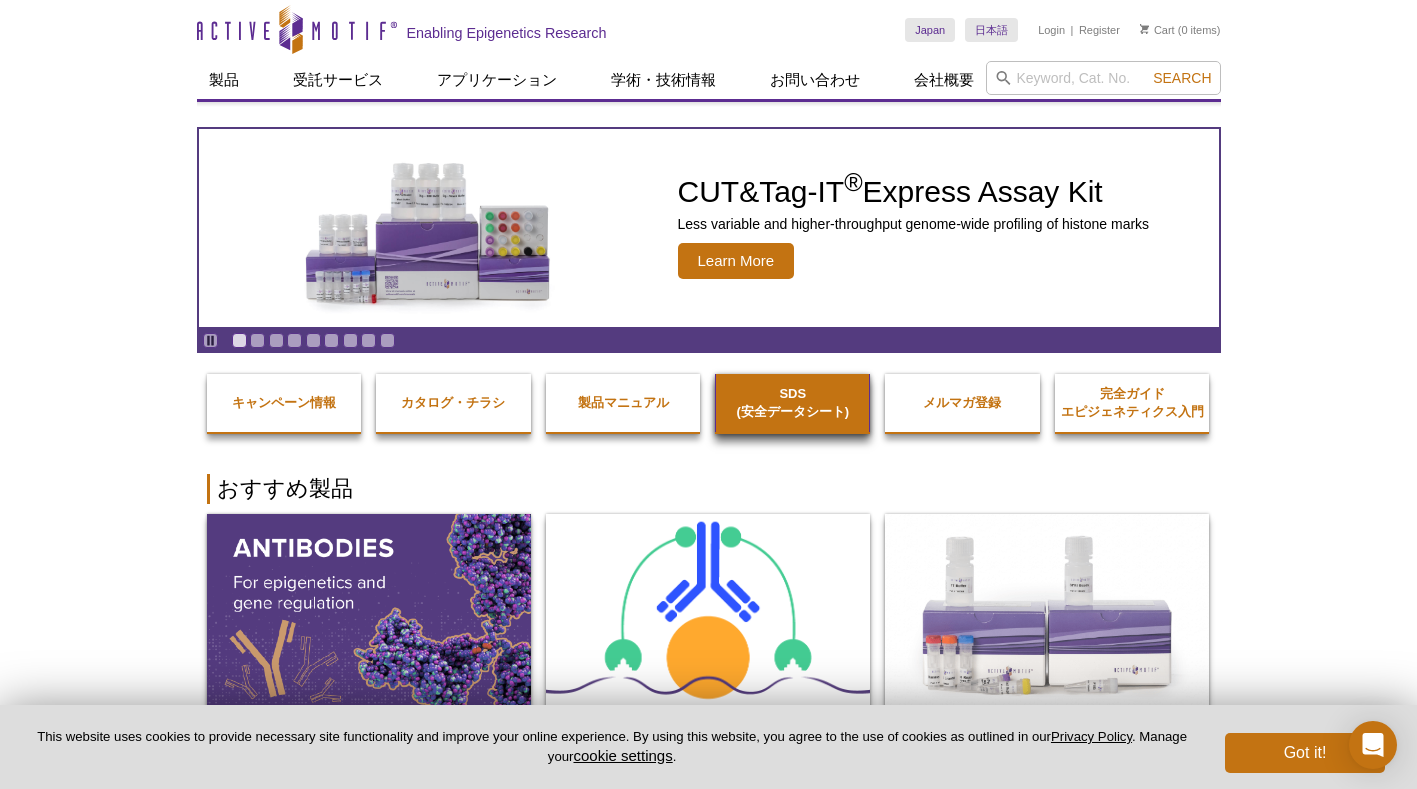 click on "SDS
(安全データシート)" at bounding box center (792, 402) 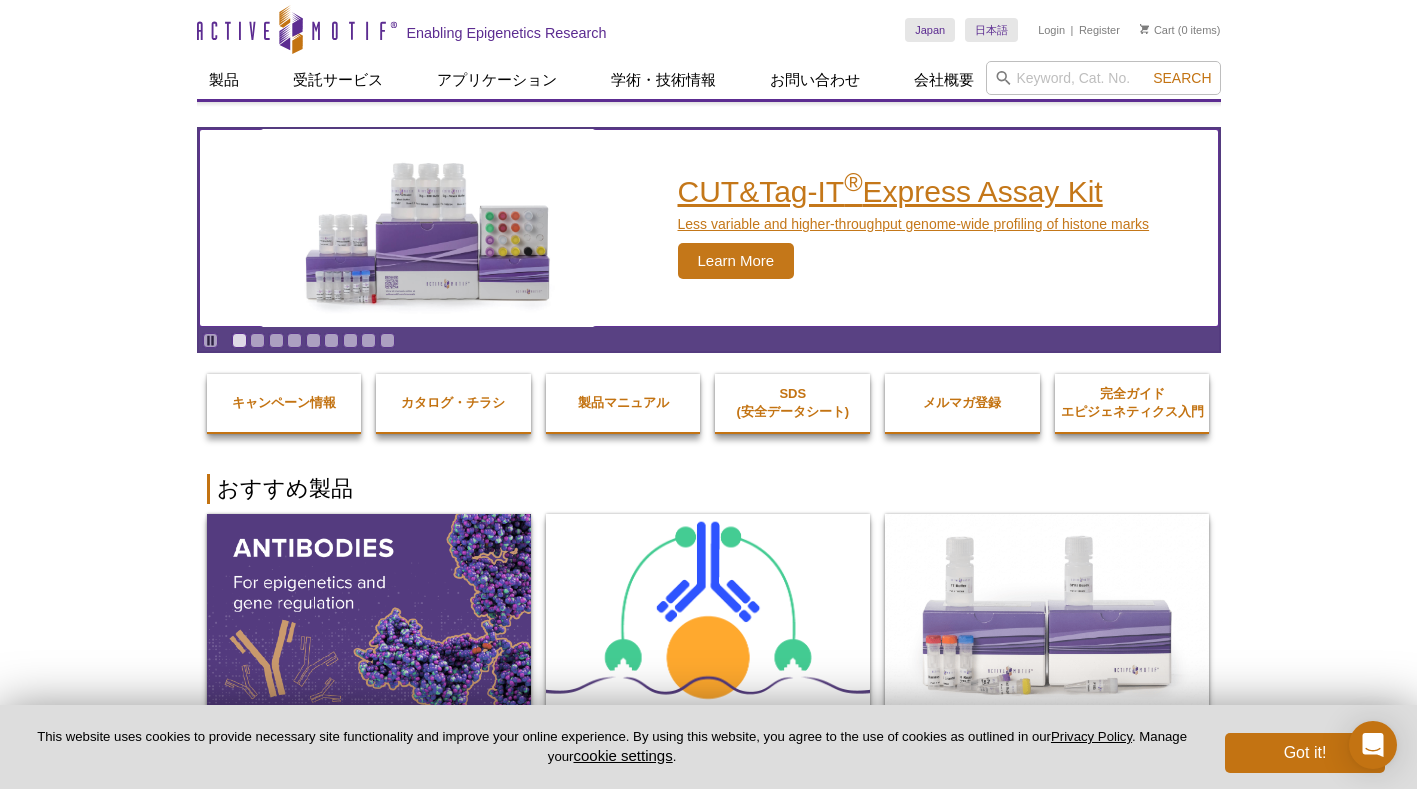 click on "CUT&Tag-IT ®  Express Assay Kit" at bounding box center (914, 192) 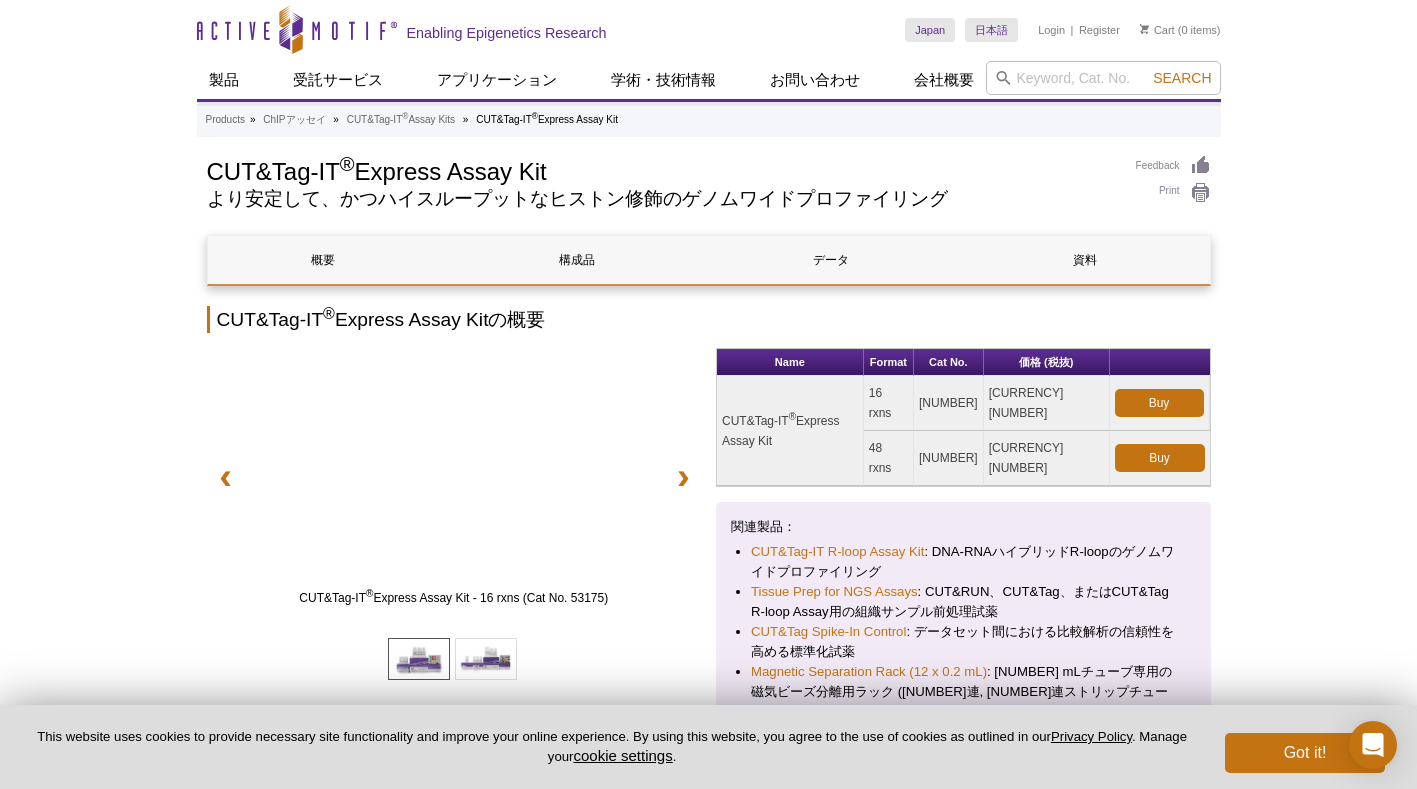 scroll, scrollTop: 0, scrollLeft: 0, axis: both 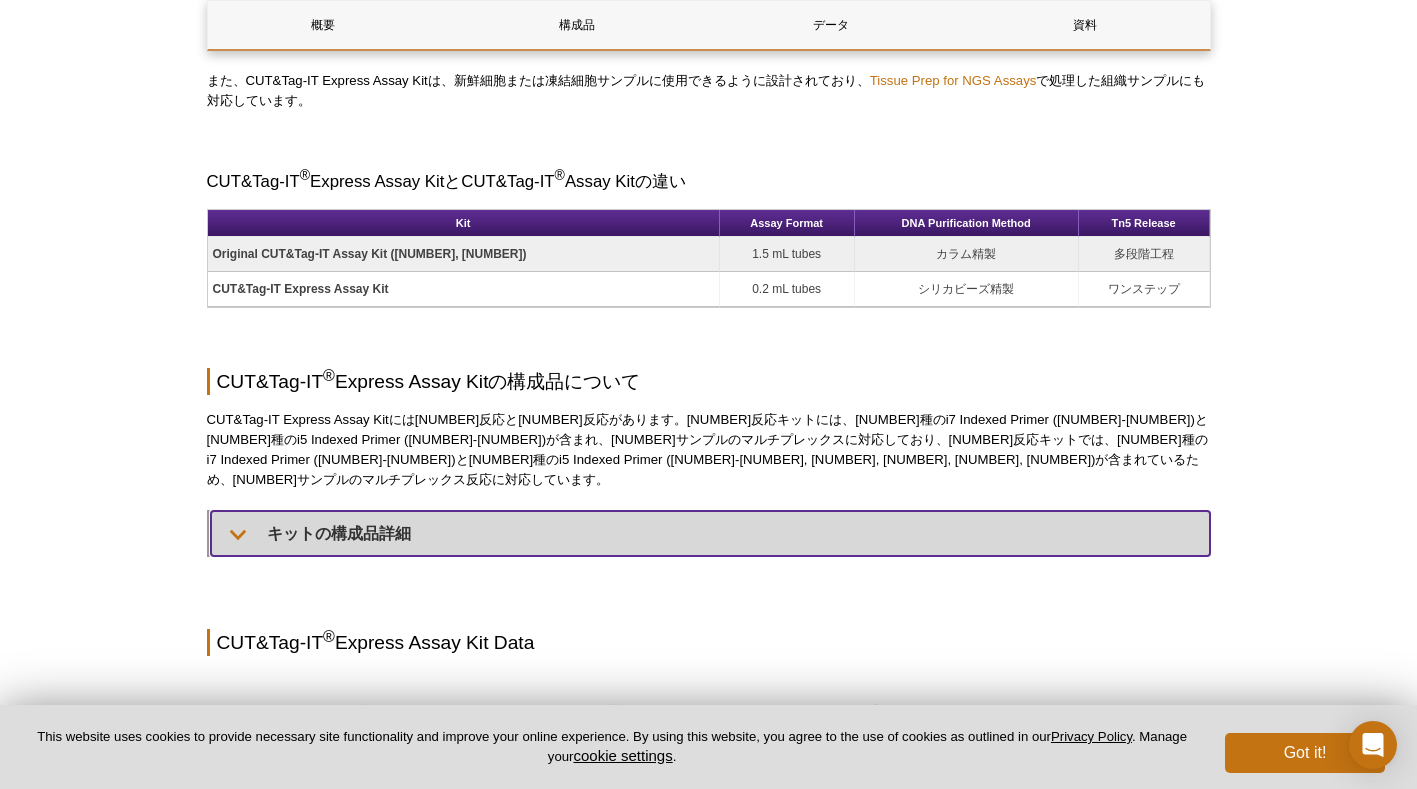 click on "キットの構成品詳細" at bounding box center (710, 533) 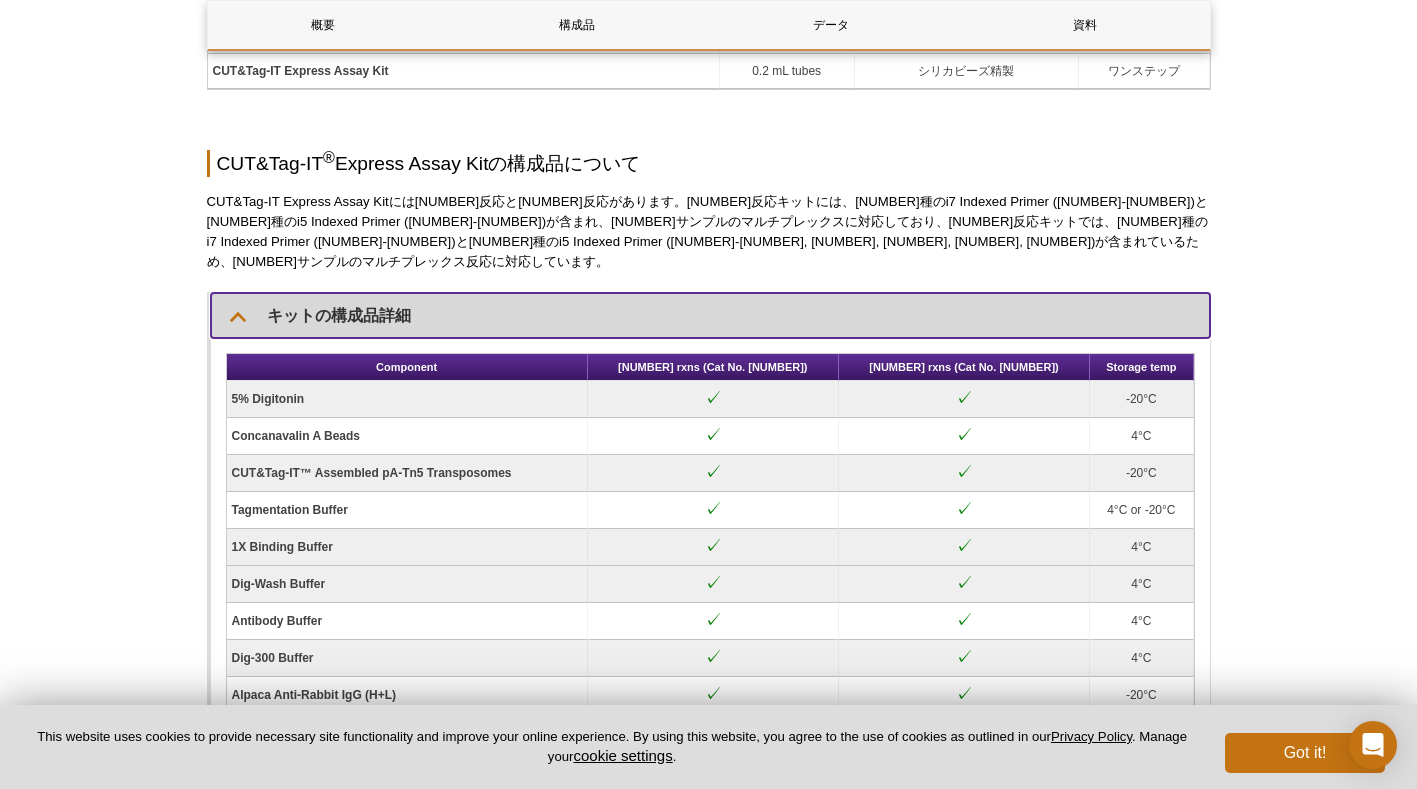 scroll, scrollTop: 1320, scrollLeft: 0, axis: vertical 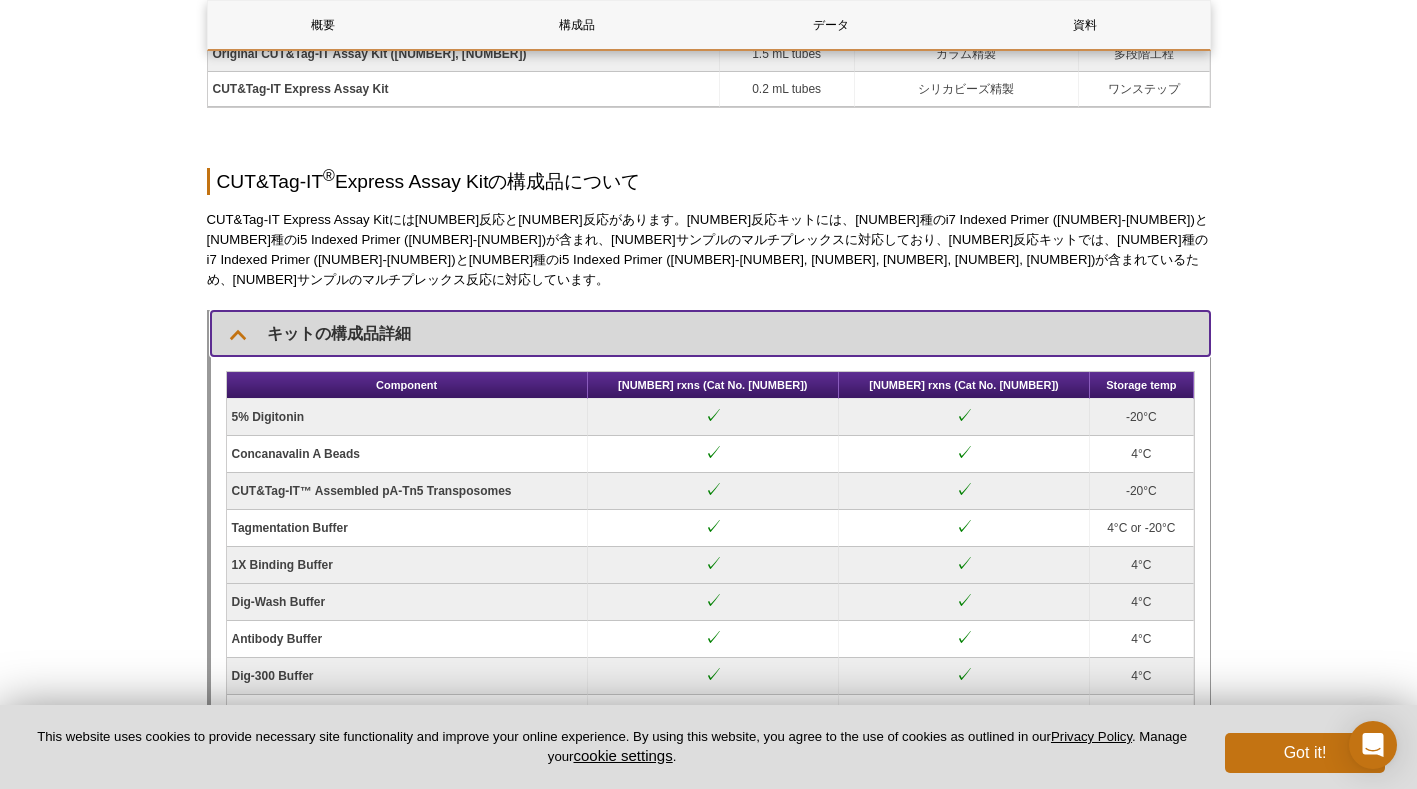click on "キットの構成品詳細" at bounding box center (710, 333) 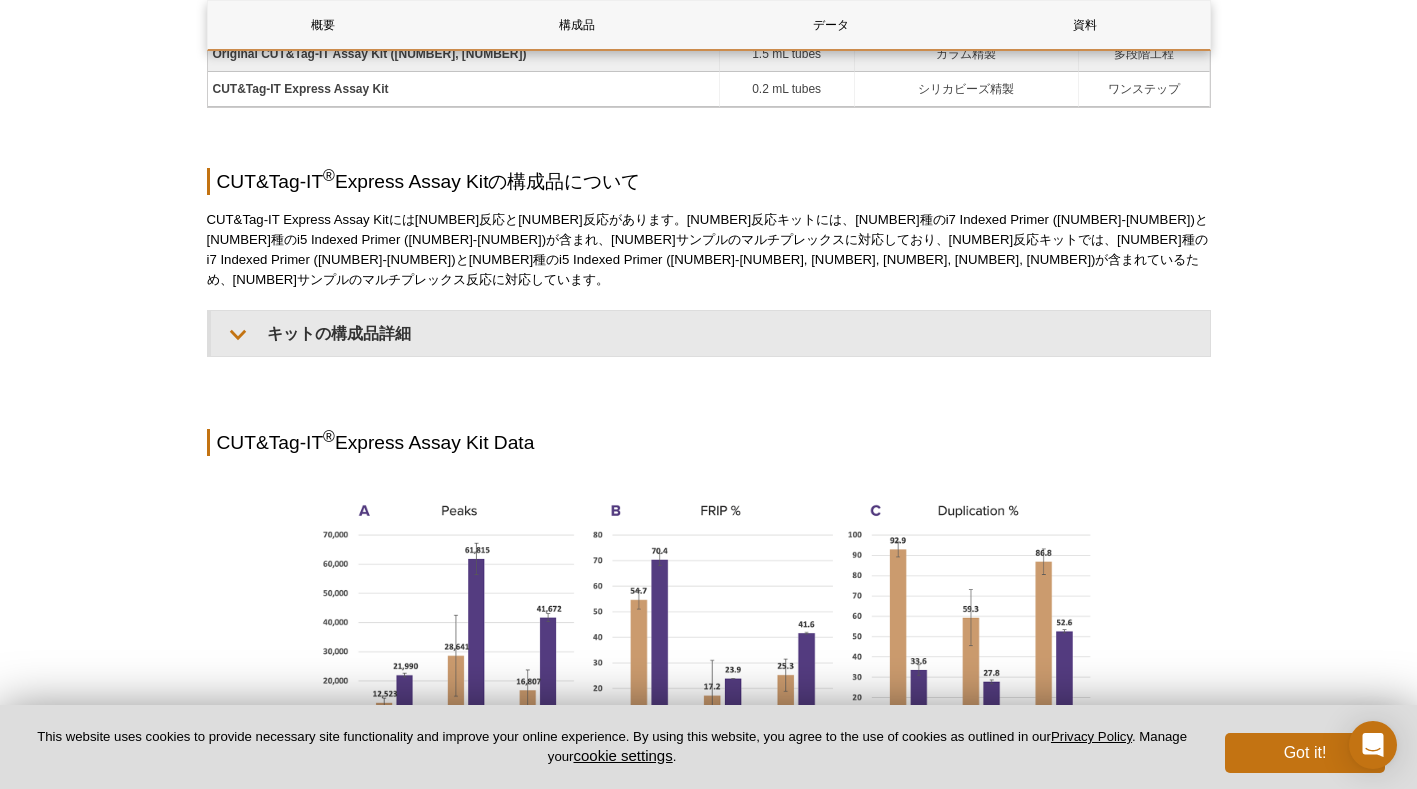 click on "Active Motif Logo
Enabling Epigenetics Research
0
Search
Skip to content
Active Motif Logo
Enabling Epigenetics Research
Japan
Australia
Austria
Belgium
Brazil
Canada
China" at bounding box center (708, 716) 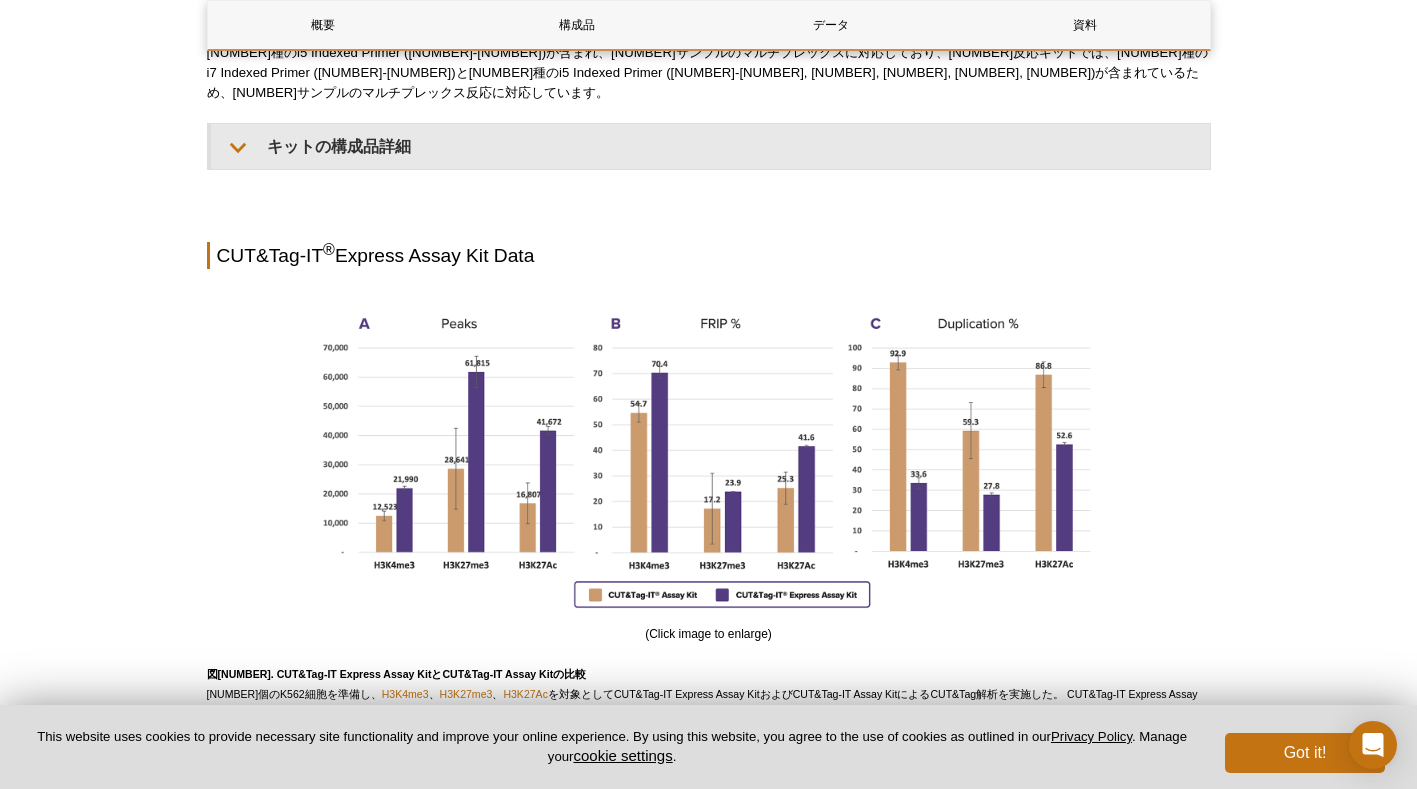 scroll, scrollTop: 1720, scrollLeft: 0, axis: vertical 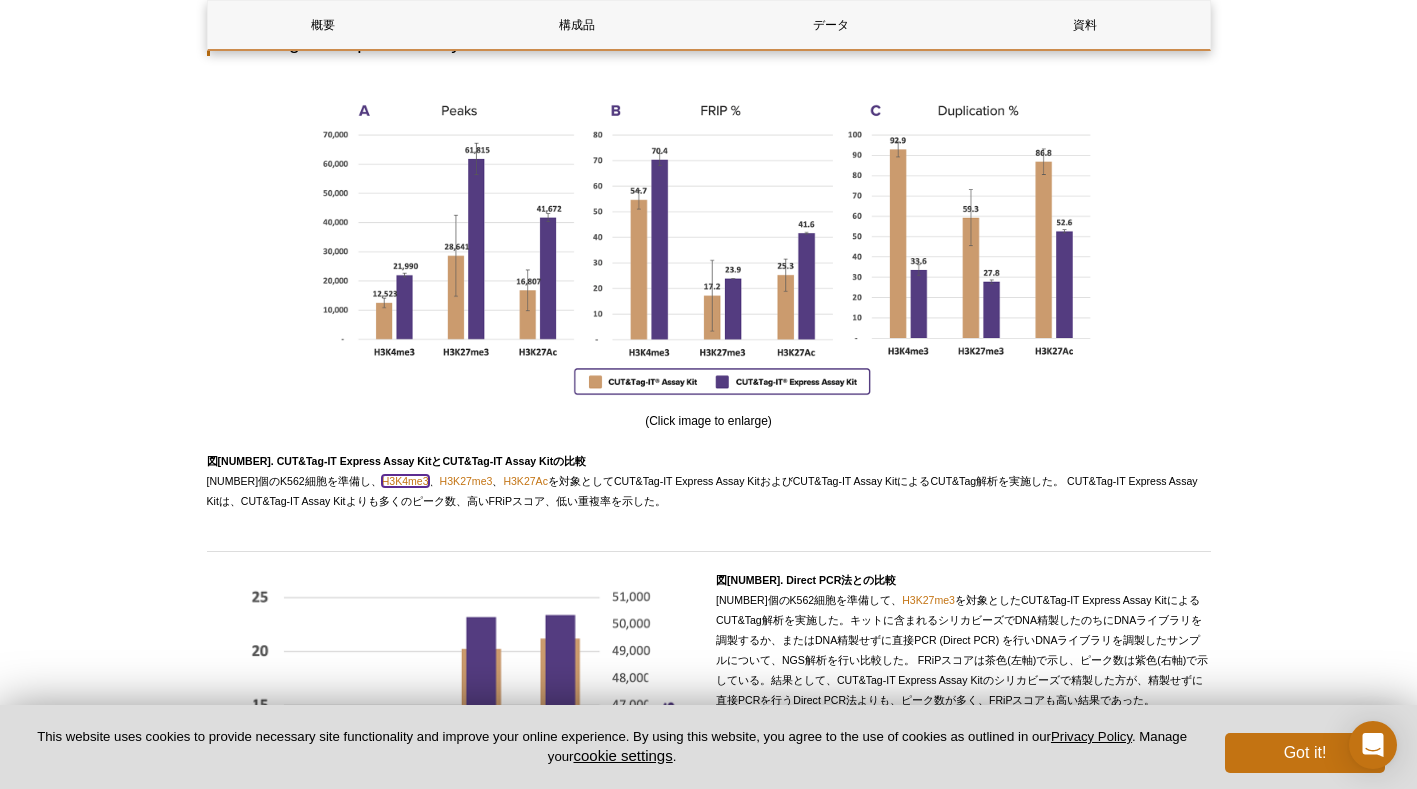 click on "H3K4me3" at bounding box center [405, 481] 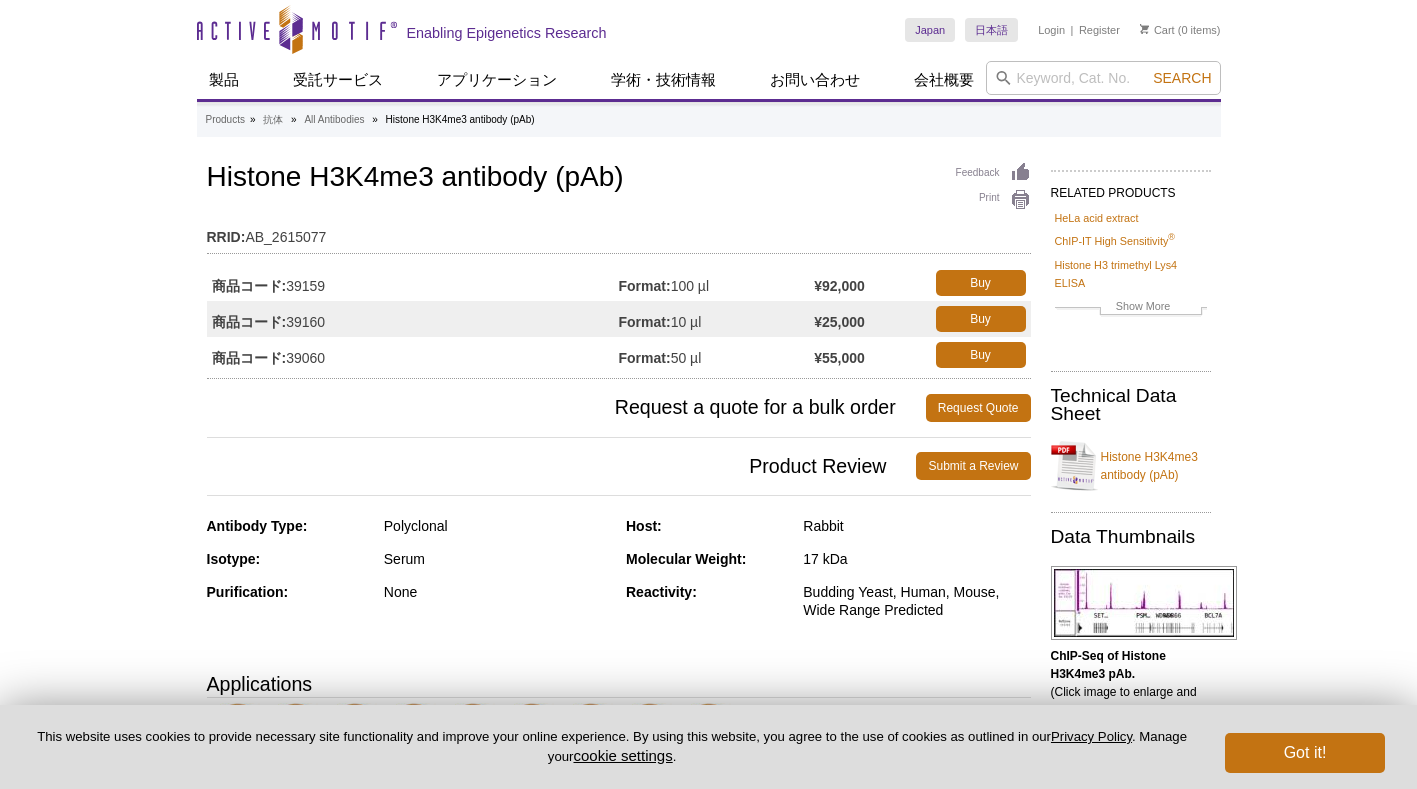 scroll, scrollTop: 0, scrollLeft: 0, axis: both 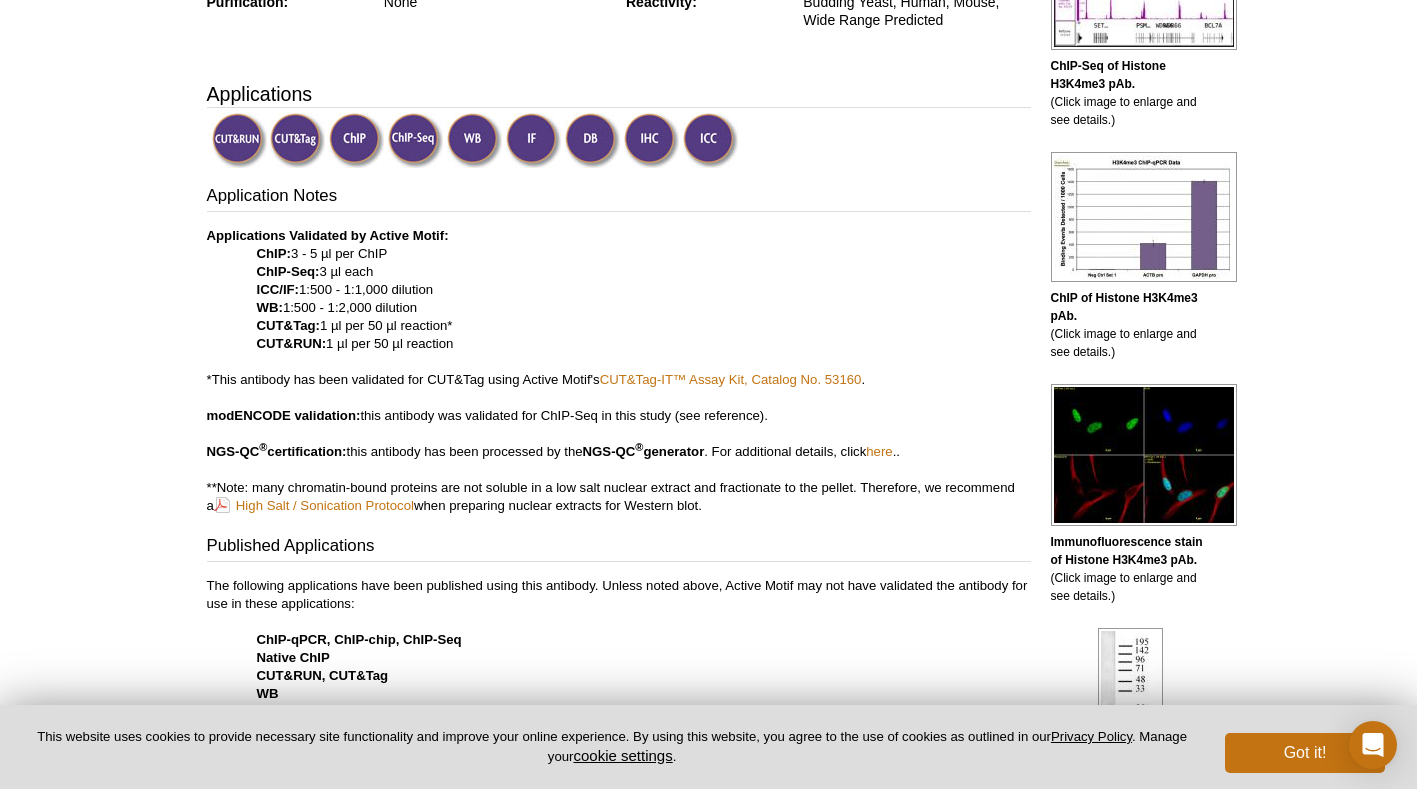 click on "Applications Validated by Active Motif: ChIP:  3 - 5 µl per ChIP ChIP-Seq:  3 µl each ICC/IF:  1:500 - 1:1,000 dilution WB:  1:500 - 1:2,000 dilution CUT&Tag:  1 µl per 50 µl reaction* CUT&RUN:  1 µl per 50 µl reaction *This antibody has been validated for CUT&Tag using Active Motif's  CUT&Tag-IT™ Assay Kit, Catalog No. 53160 . modENCODE validation:  this antibody was validated for ChIP-Seq in this study (see reference). NGS-QC ®  certification:  this antibody has been processed by the  NGS-QC ®  generator . For additional details, click  here .. **Note: many chromatin-bound proteins are not soluble in a low salt nuclear extract and fractionate to the pellet. Therefore, we recommend a  High Salt / Sonication Protocol  when preparing nuclear extracts for Western blot." at bounding box center (619, 371) 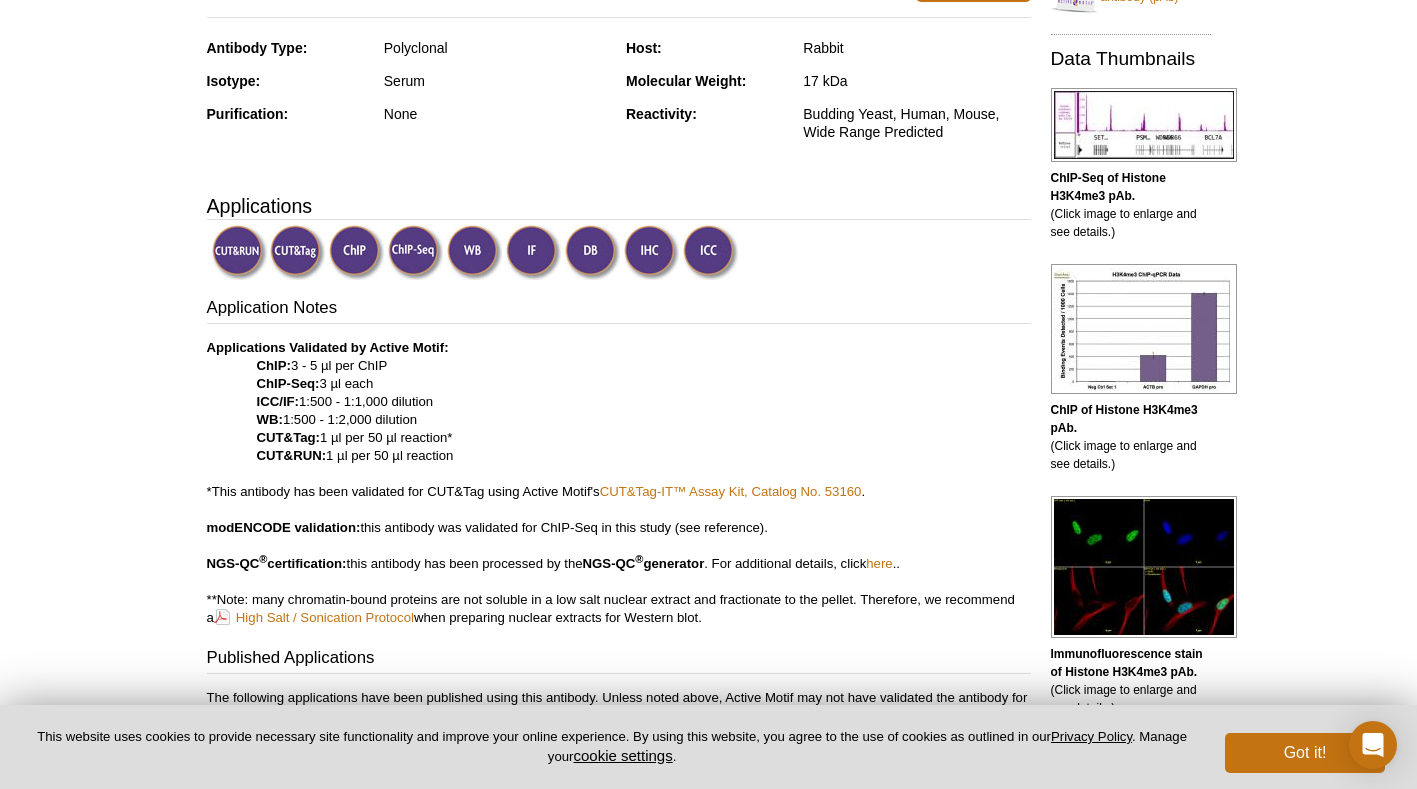 scroll, scrollTop: 390, scrollLeft: 0, axis: vertical 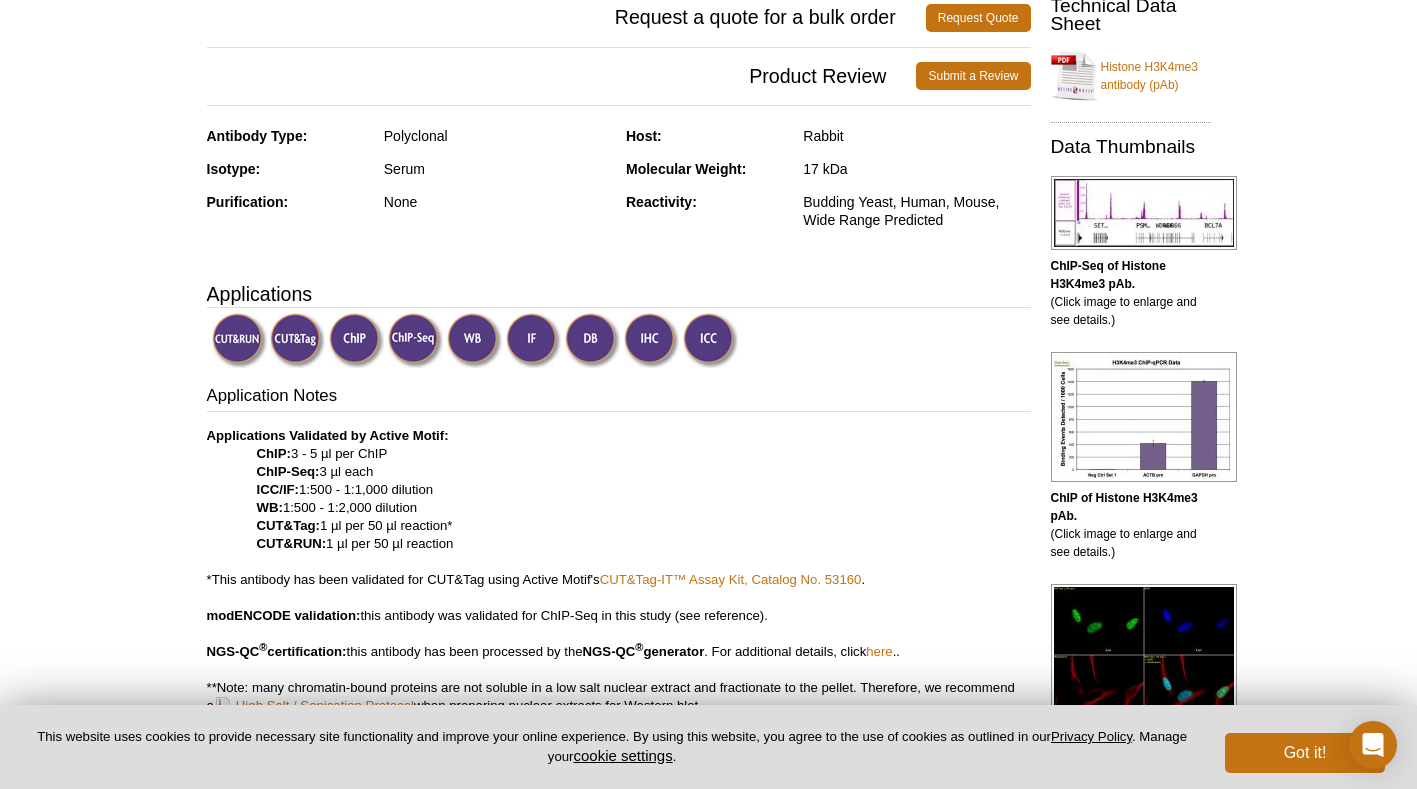 click on "Active Motif Logo
Enabling Epigenetics Research
0
Search
Skip to content
Active Motif Logo
Enabling Epigenetics Research
Japan
Australia
Austria
Belgium
Brazil
Canada
China" at bounding box center [708, 2399] 